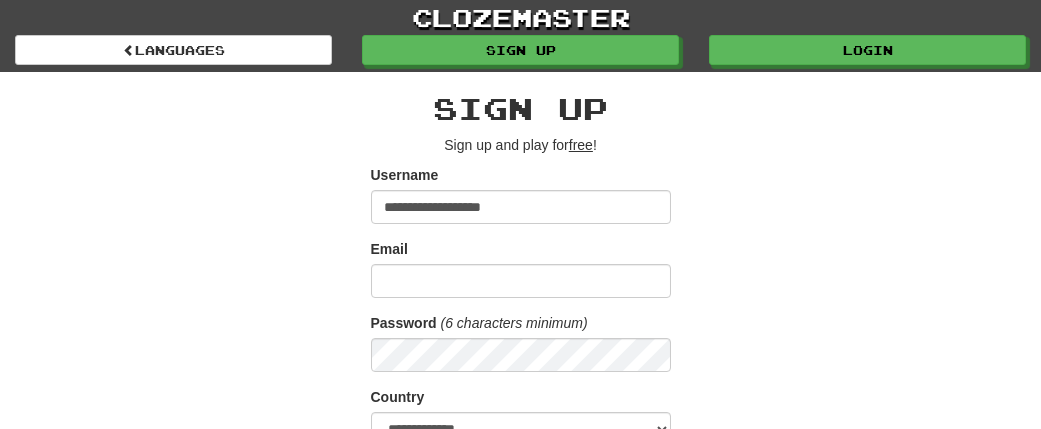 scroll, scrollTop: 0, scrollLeft: 0, axis: both 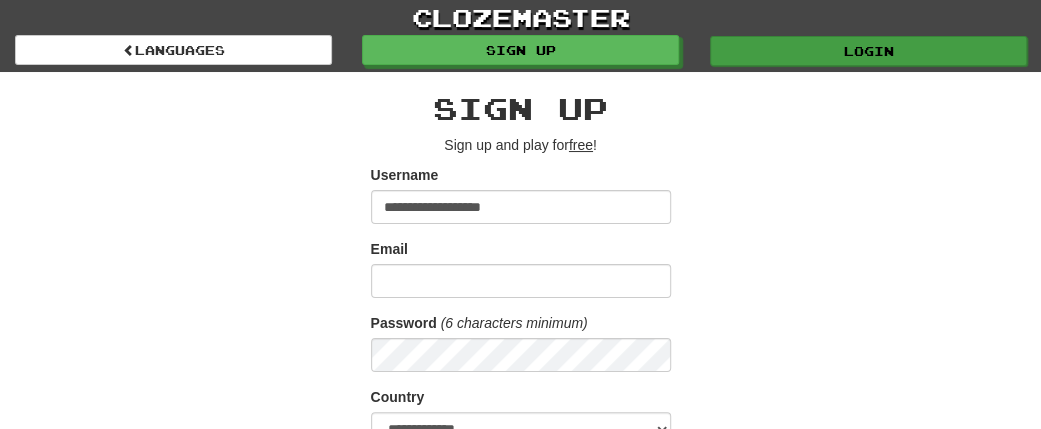 type on "**********" 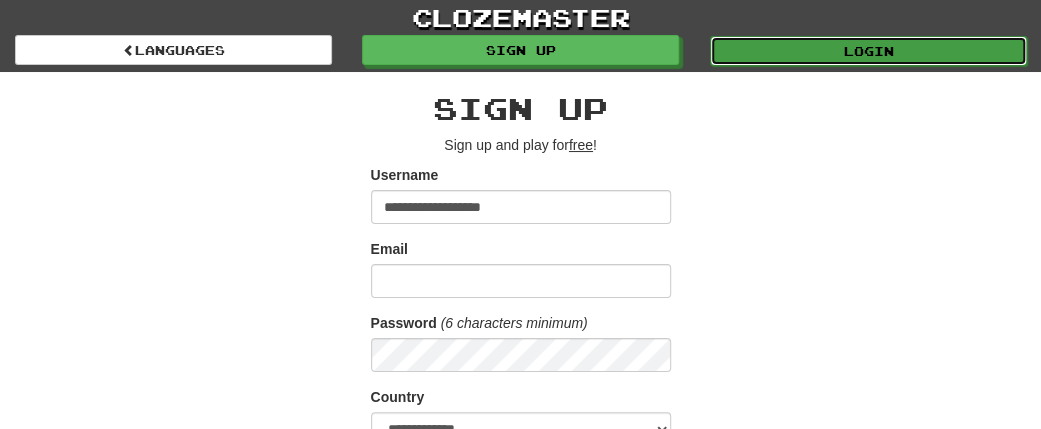 click on "Login" at bounding box center (868, 51) 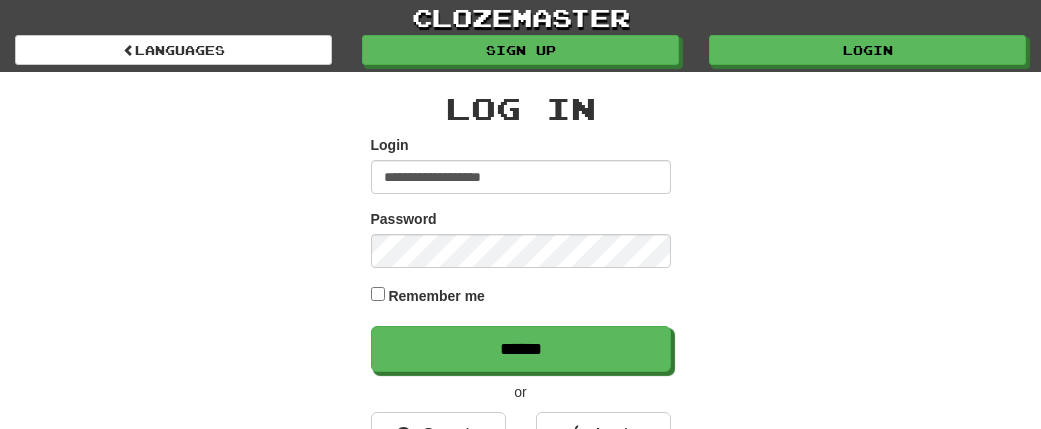 scroll, scrollTop: 0, scrollLeft: 0, axis: both 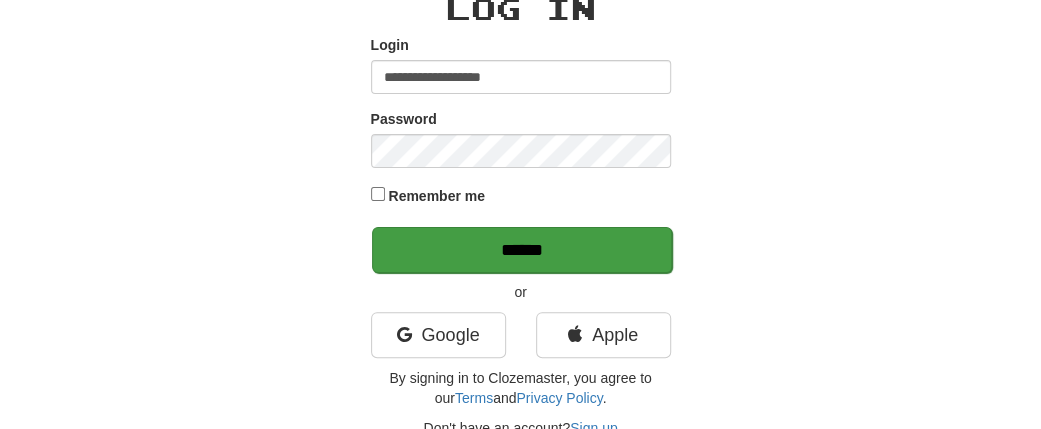 type on "**********" 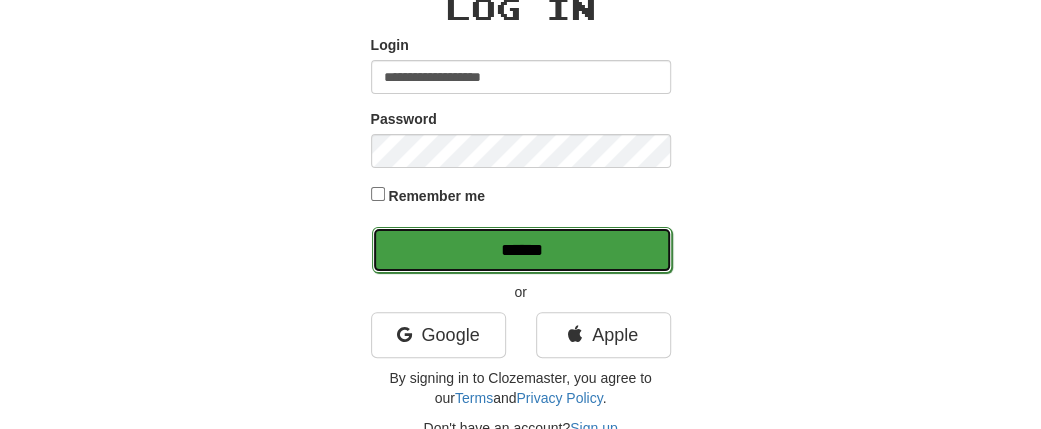 click on "******" at bounding box center (522, 250) 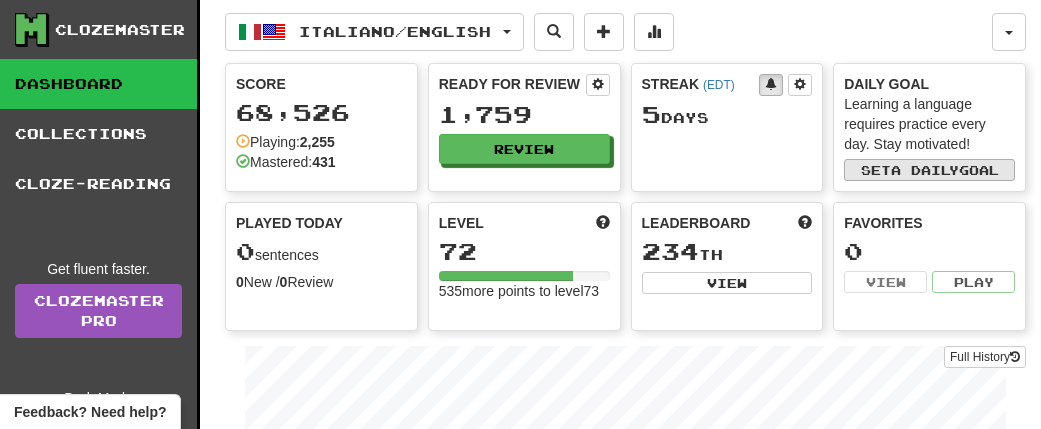 scroll, scrollTop: 0, scrollLeft: 0, axis: both 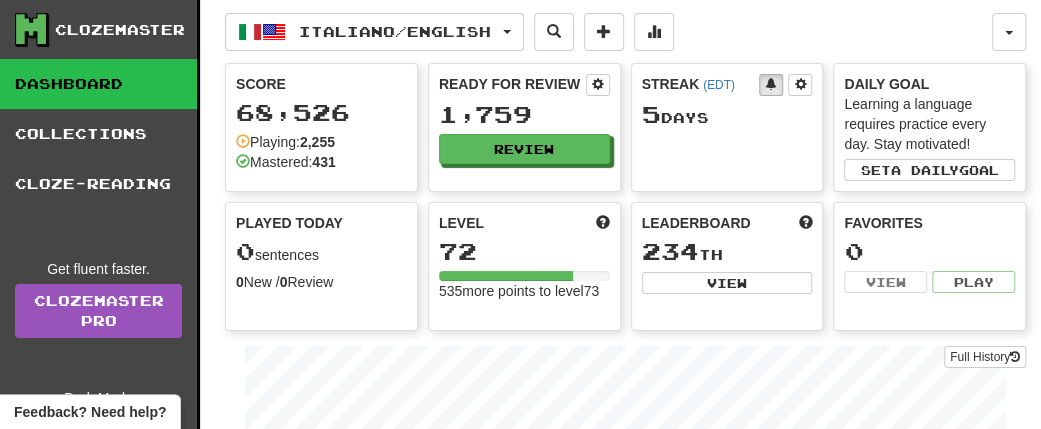 click on "1,759" at bounding box center [524, 114] 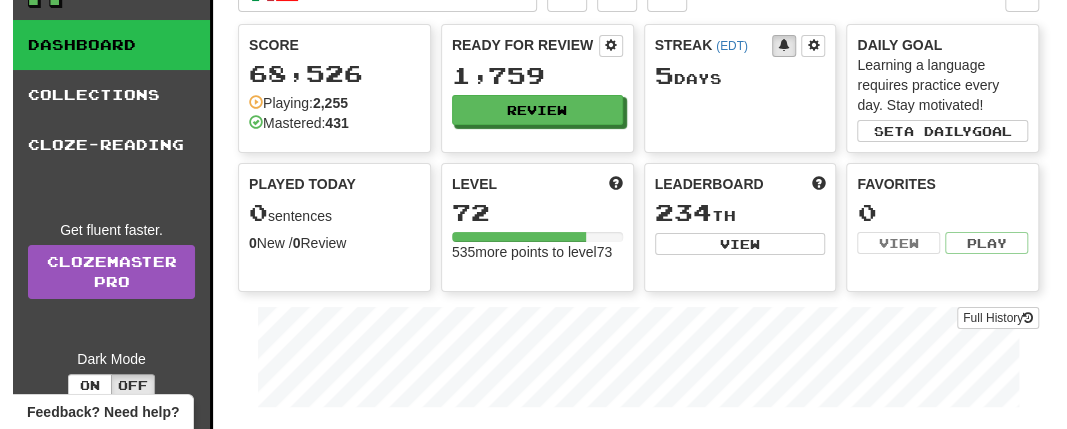 scroll, scrollTop: 0, scrollLeft: 0, axis: both 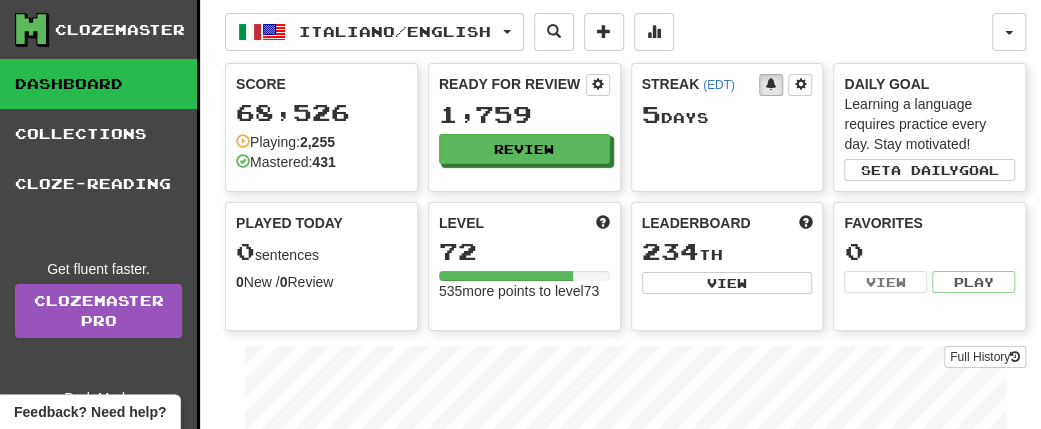 click on "1,759" at bounding box center [524, 114] 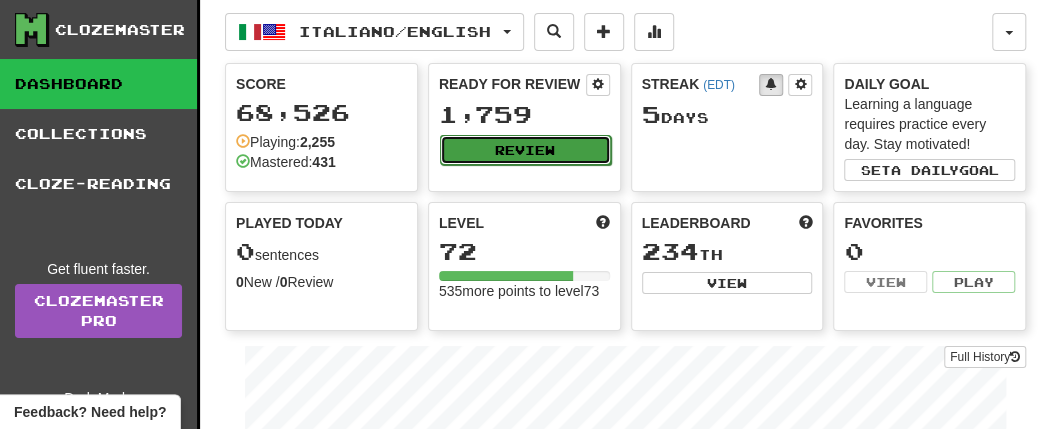 click on "Review" at bounding box center (525, 150) 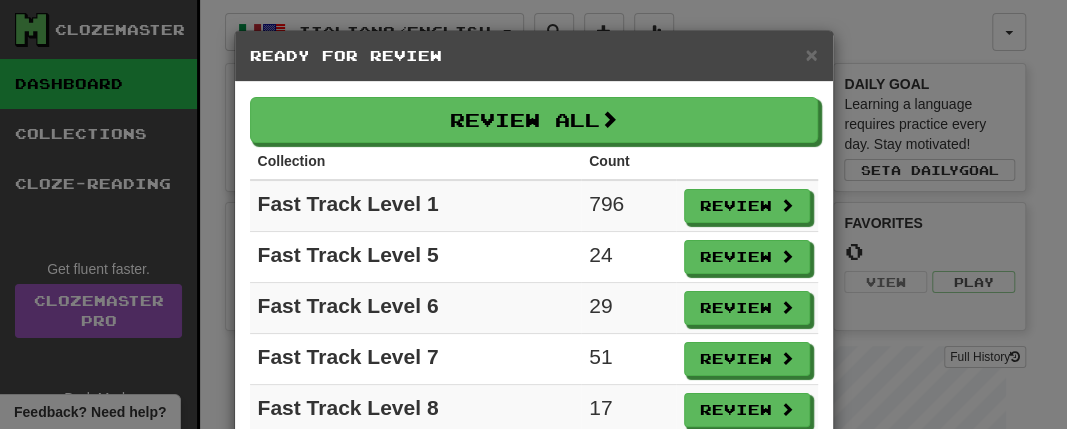 scroll, scrollTop: 166, scrollLeft: 0, axis: vertical 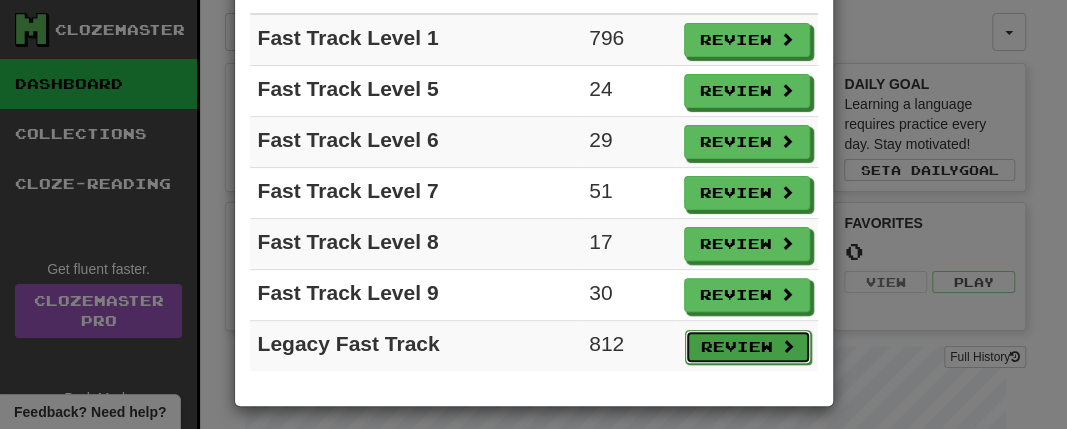 click on "Review" at bounding box center [748, 347] 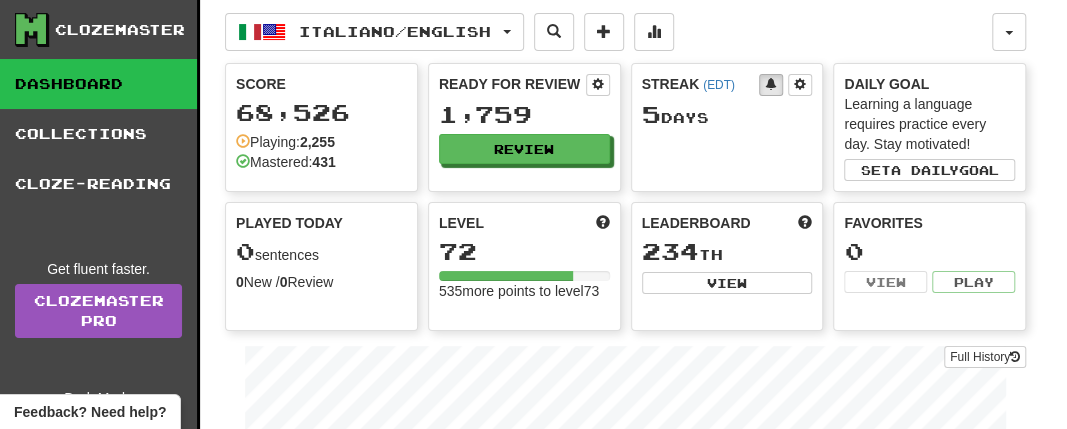 select on "**" 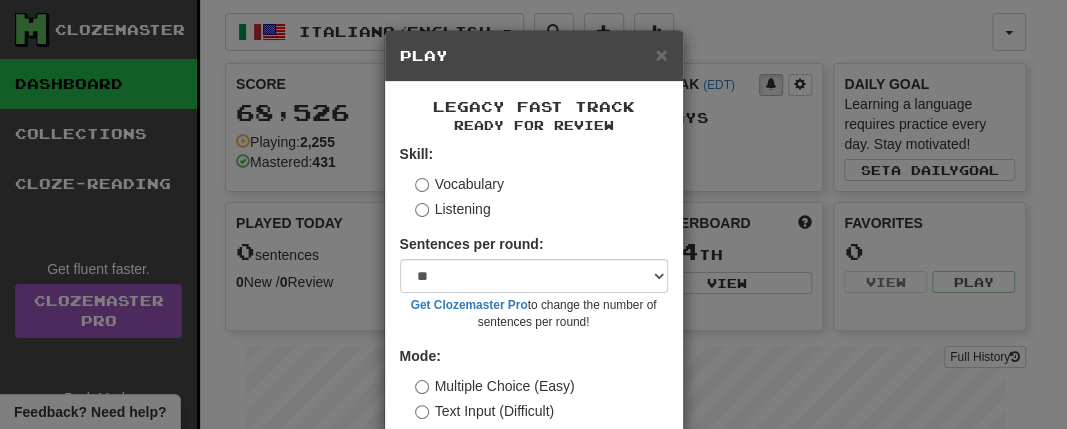 scroll, scrollTop: 109, scrollLeft: 0, axis: vertical 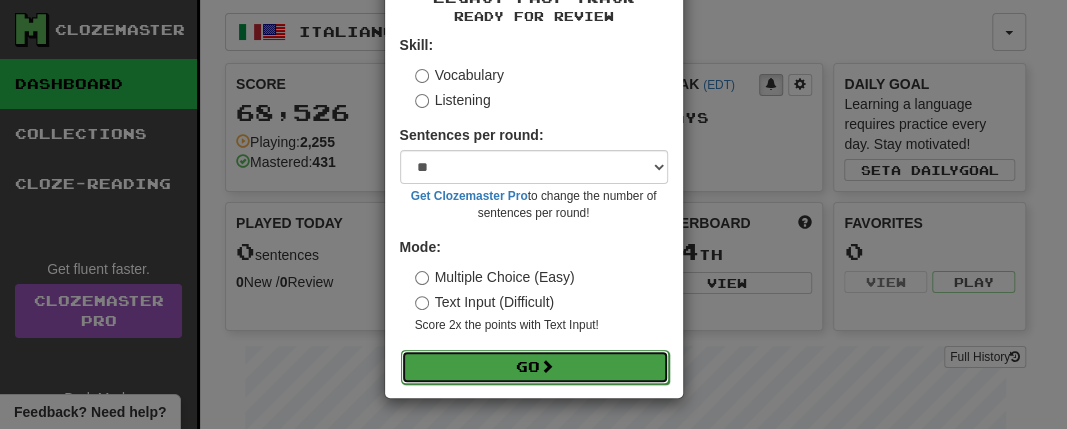 click on "Go" at bounding box center [535, 367] 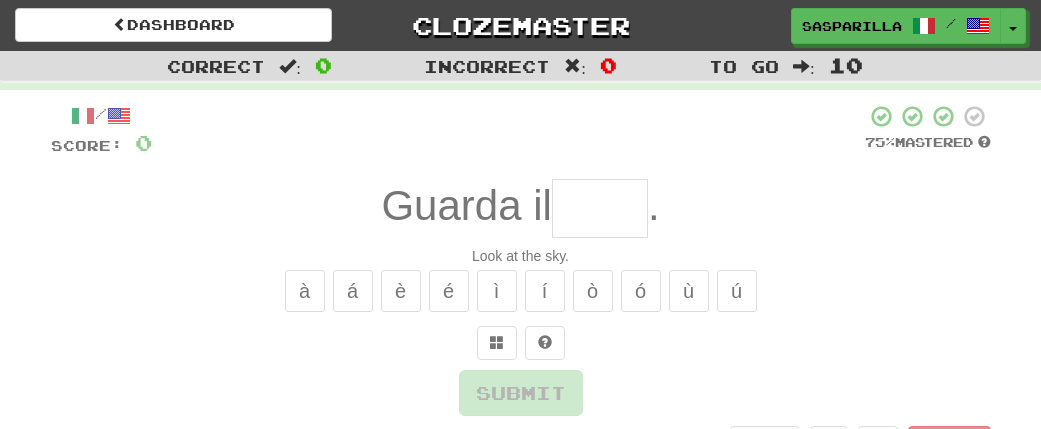 scroll, scrollTop: 0, scrollLeft: 0, axis: both 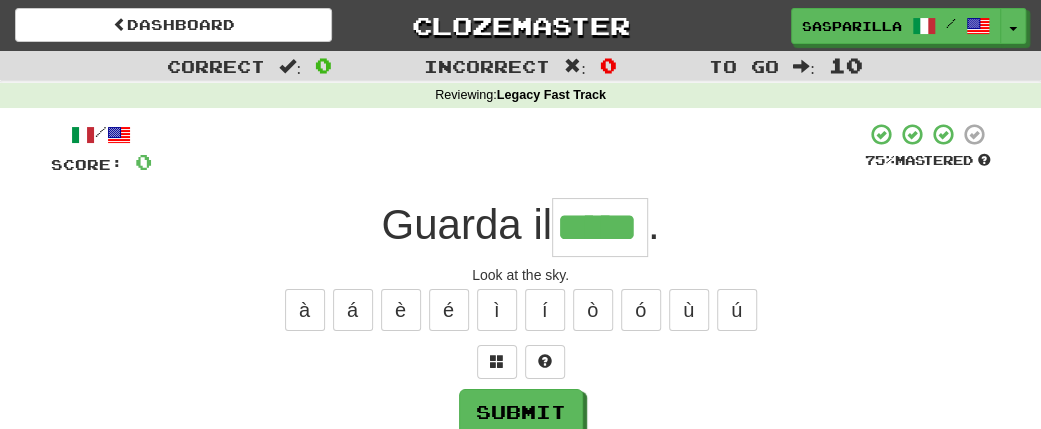type on "*****" 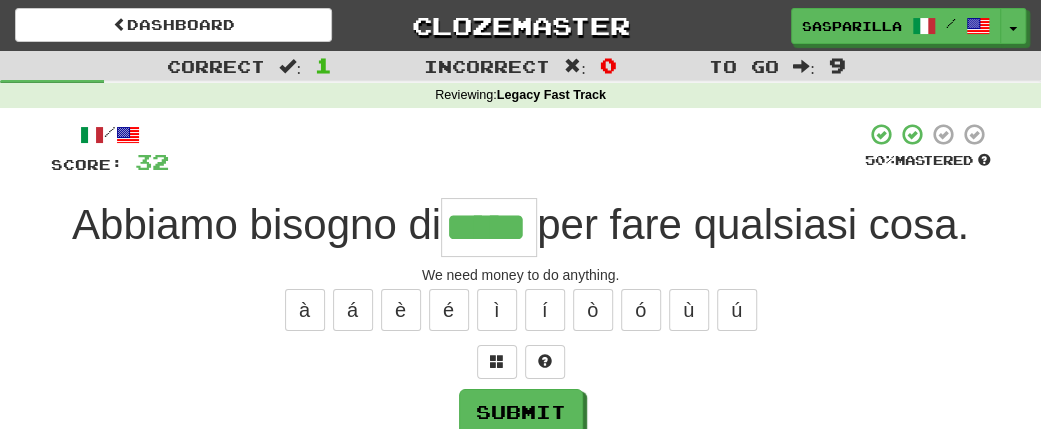 type on "*****" 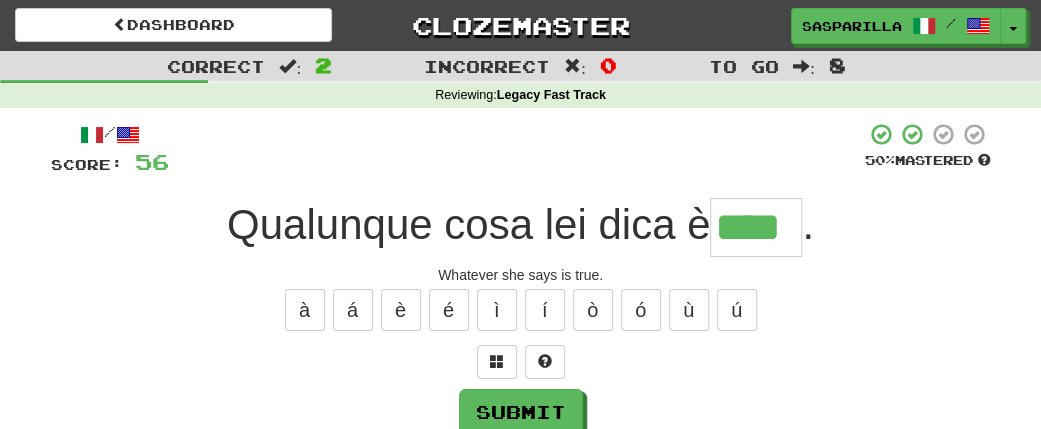 type on "****" 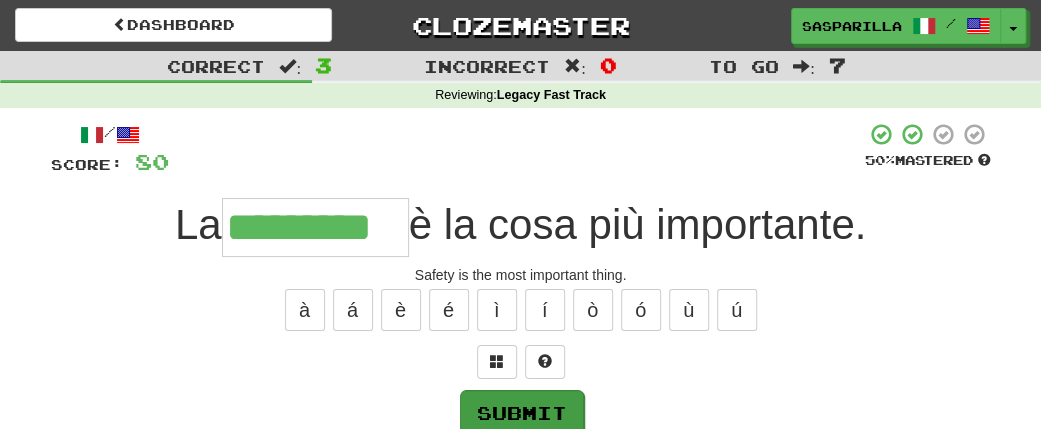 type on "*********" 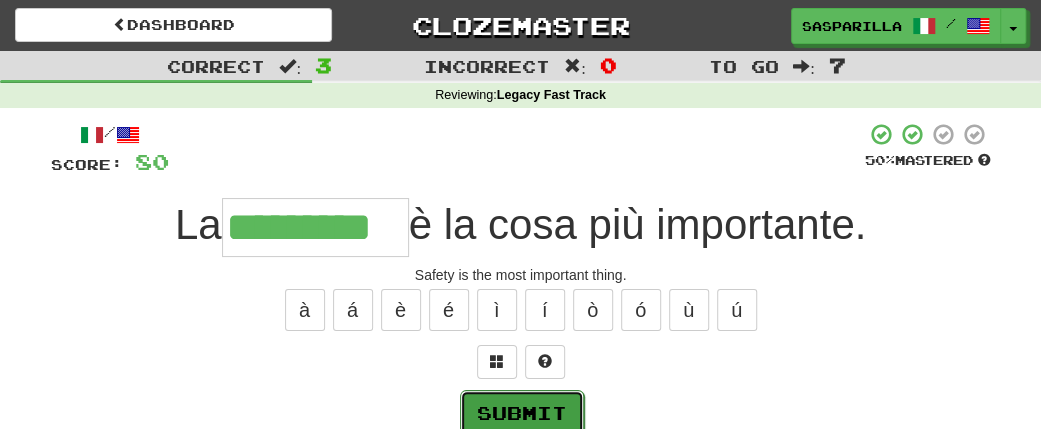 click on "Submit" at bounding box center [522, 413] 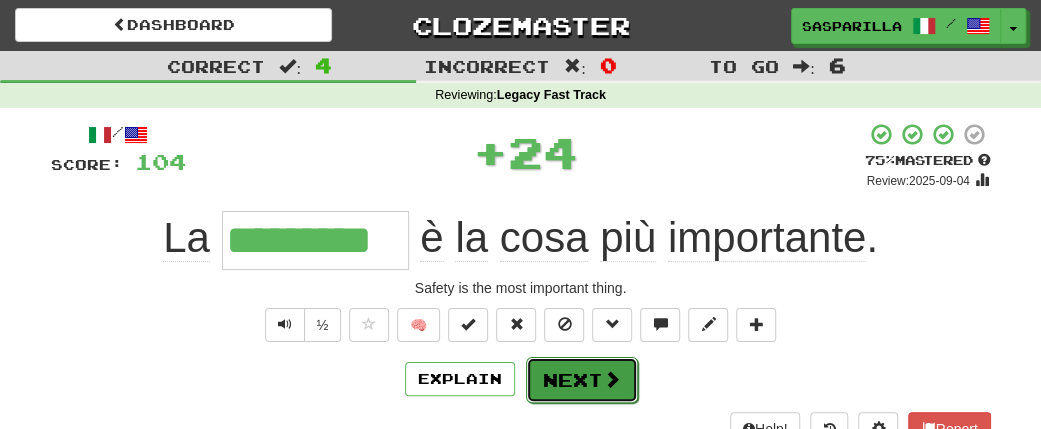 click on "Next" at bounding box center [582, 380] 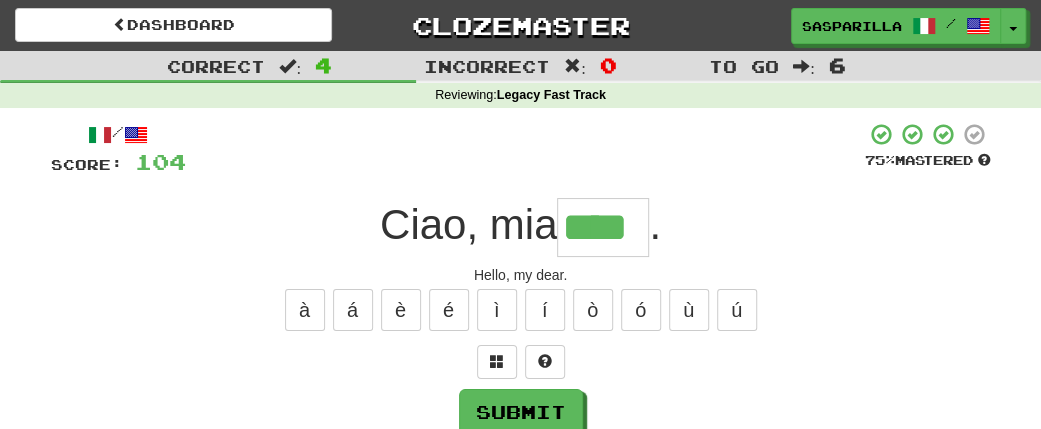 type on "****" 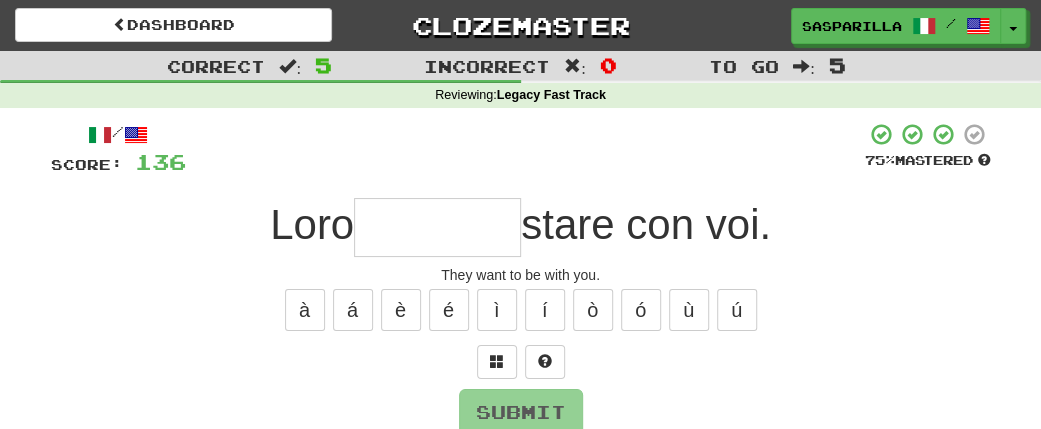 type on "*" 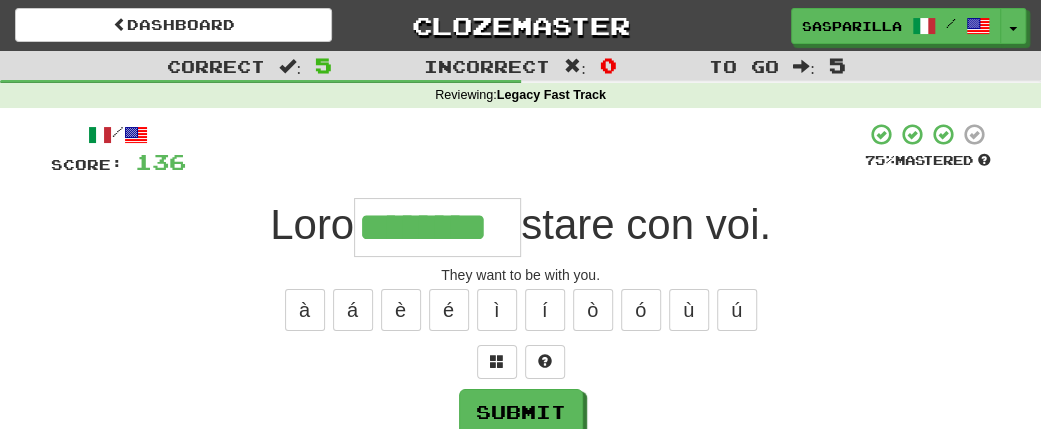type on "********" 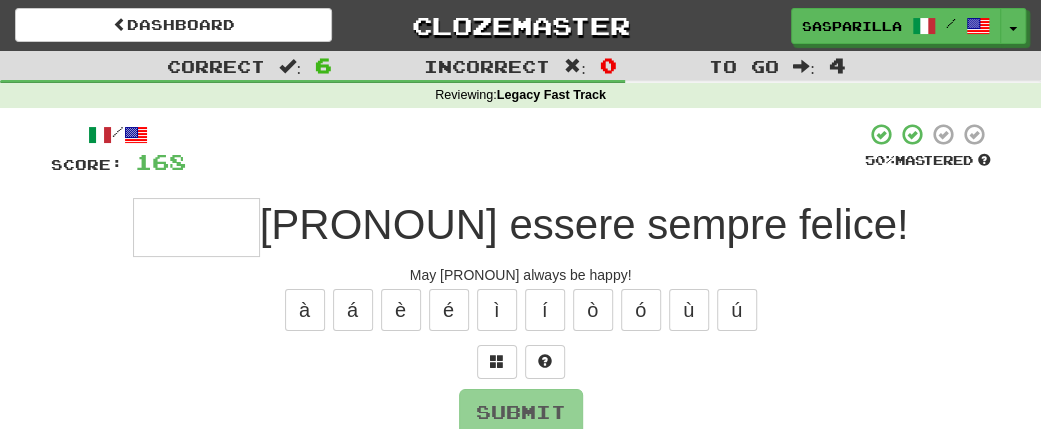 type on "*" 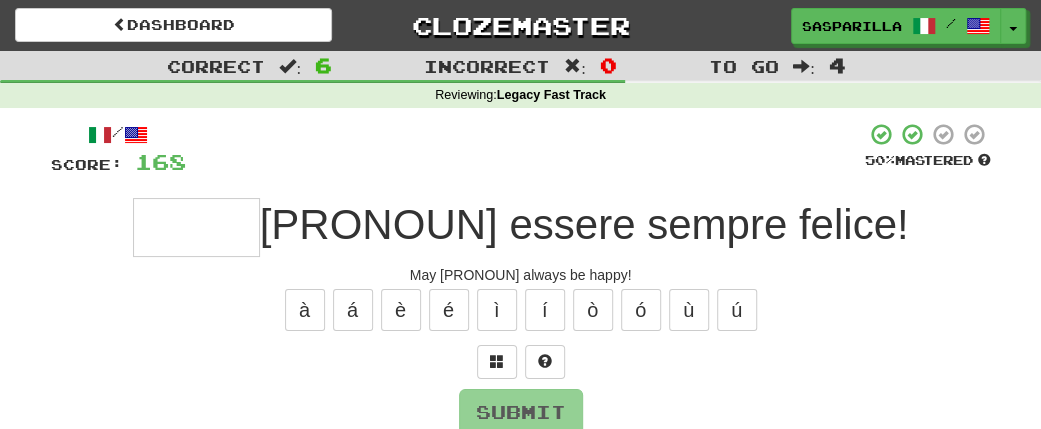 type on "*" 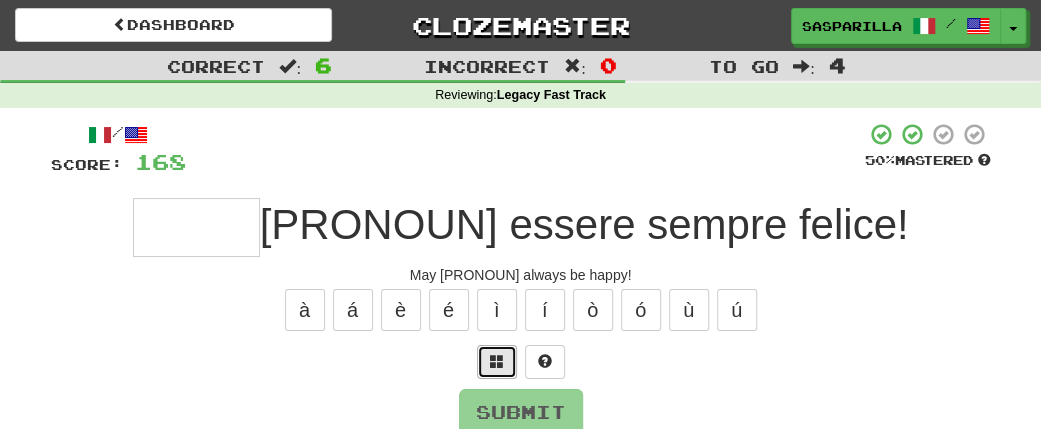 click at bounding box center [497, 362] 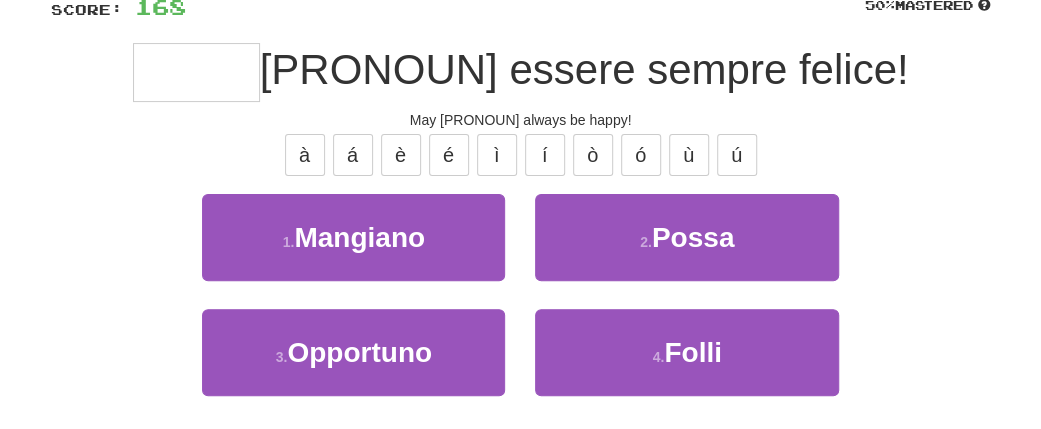 scroll, scrollTop: 157, scrollLeft: 0, axis: vertical 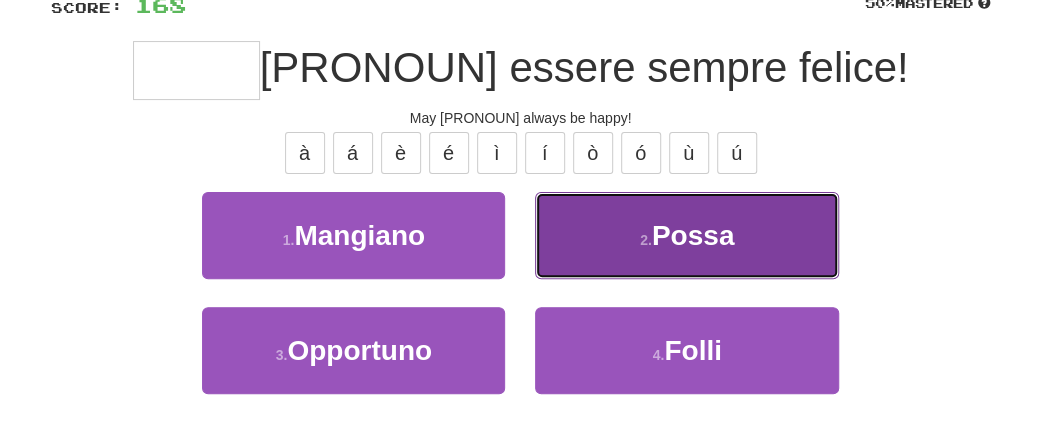 click on "Possa" at bounding box center [693, 235] 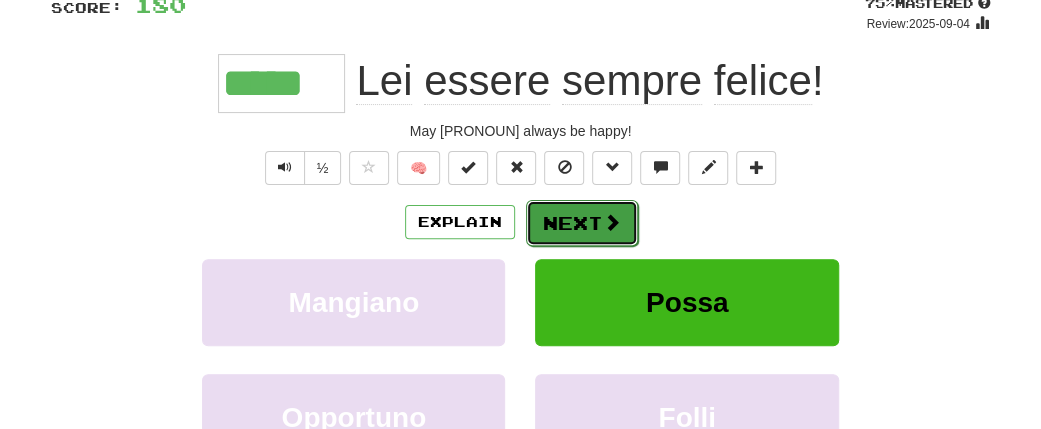 click on "Next" at bounding box center (582, 223) 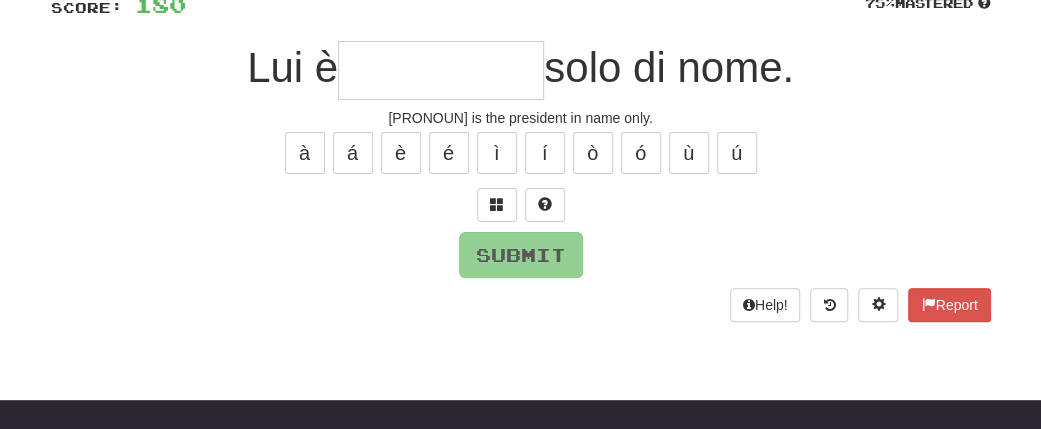 type on "*" 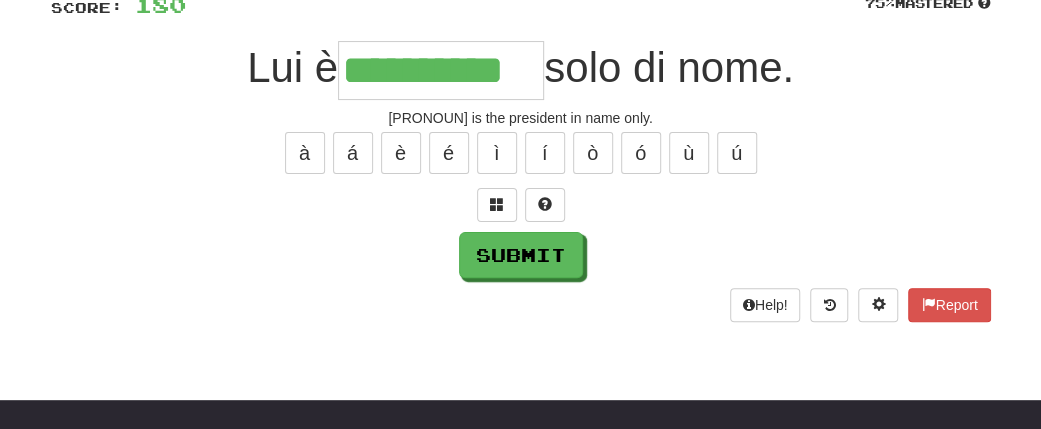type on "**********" 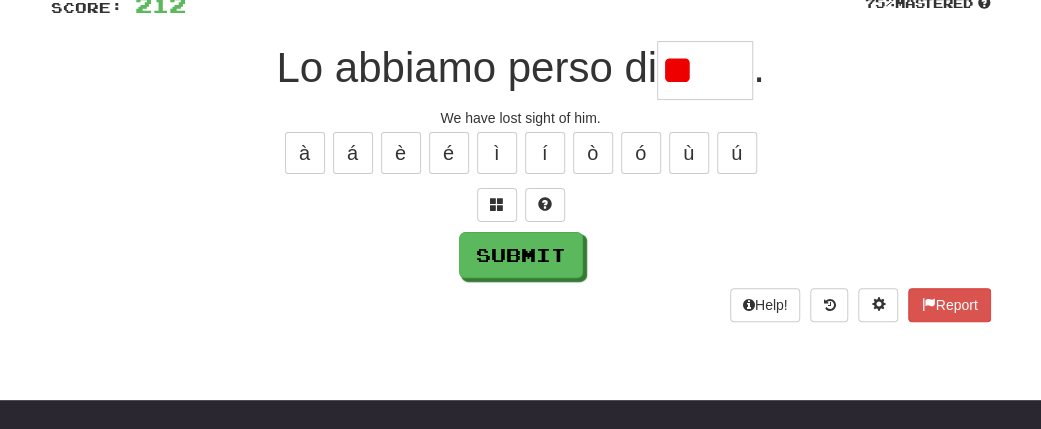type on "*" 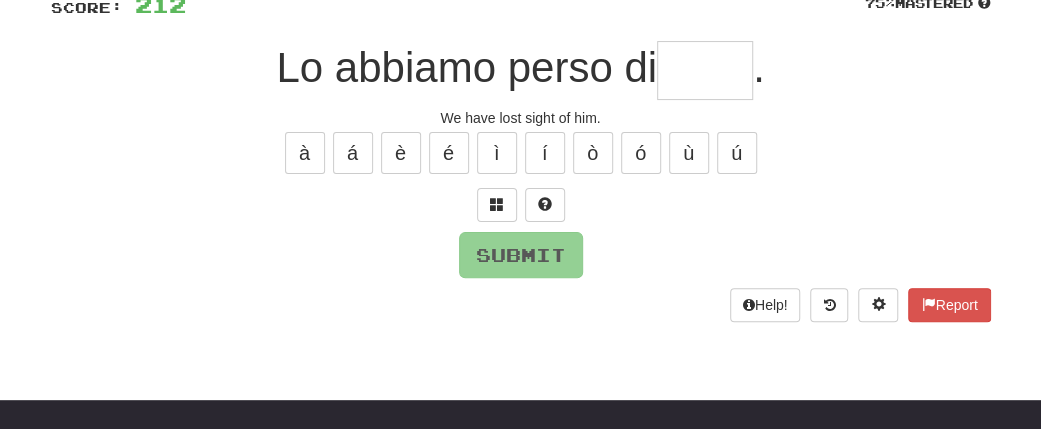 type on "*" 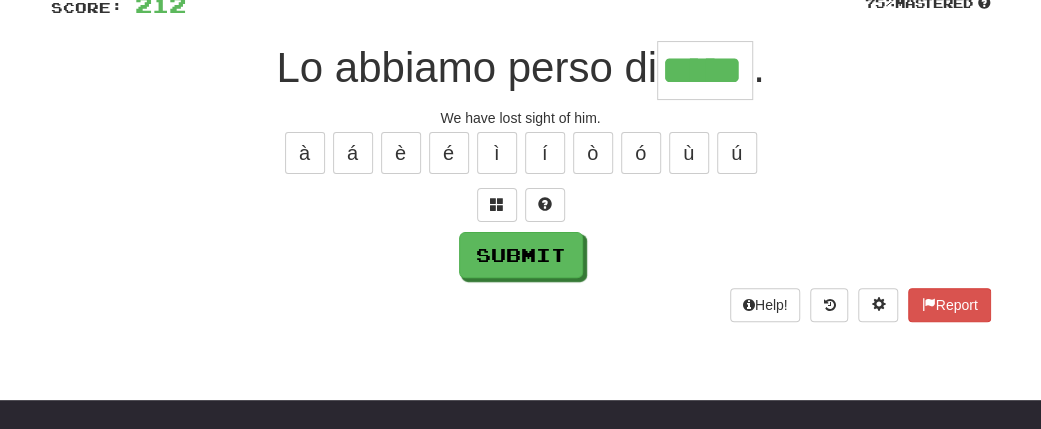 type on "*****" 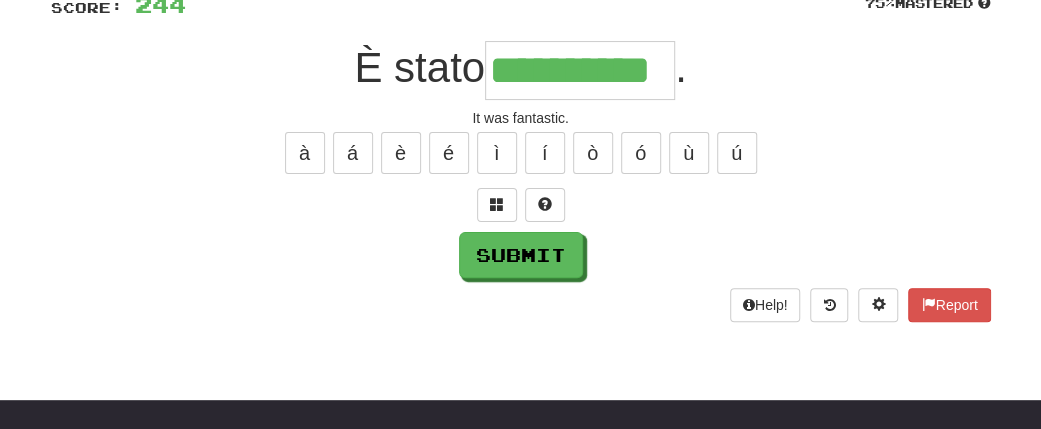 type on "**********" 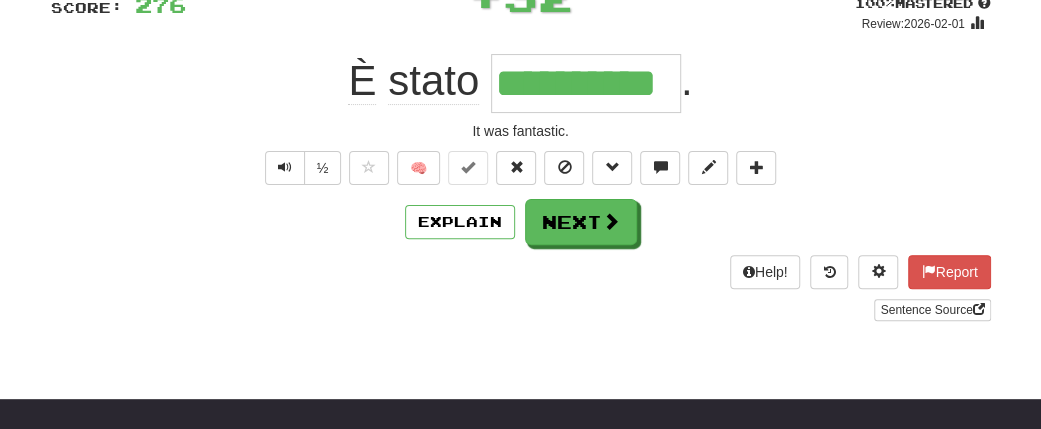 scroll, scrollTop: 244, scrollLeft: 0, axis: vertical 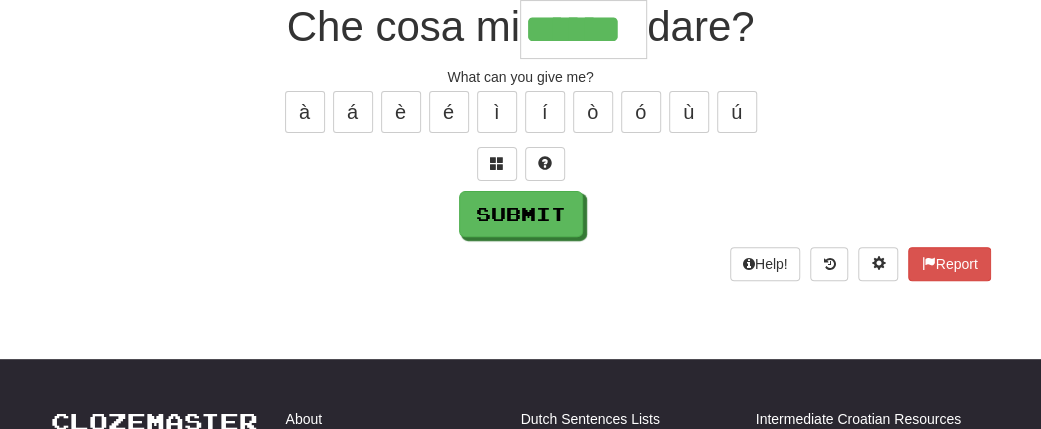 type on "******" 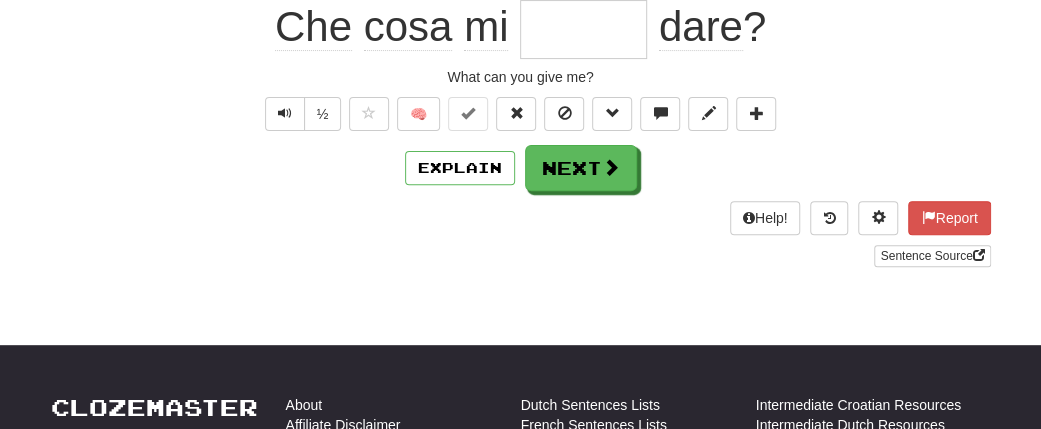 scroll, scrollTop: 198, scrollLeft: 0, axis: vertical 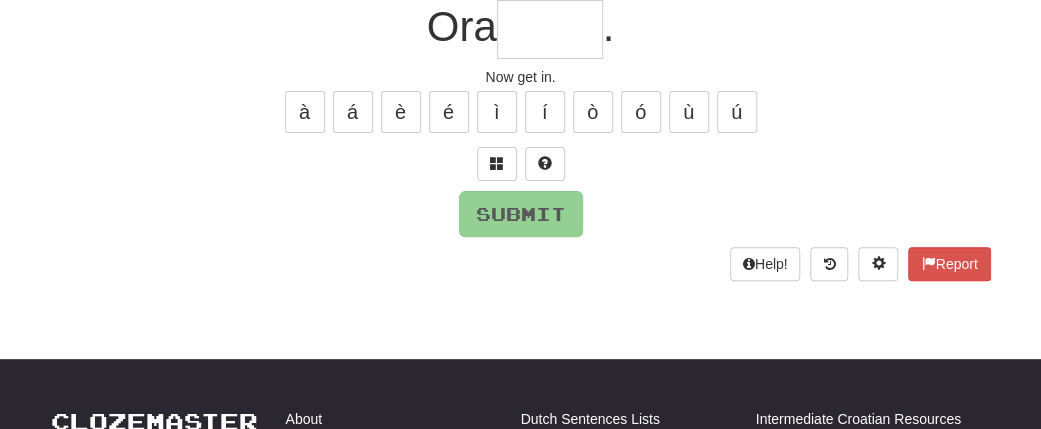 type on "*" 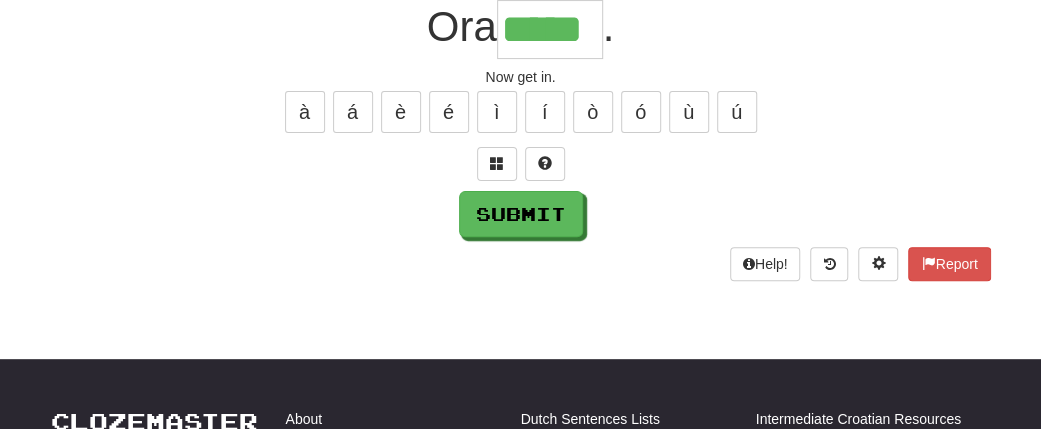 type on "*****" 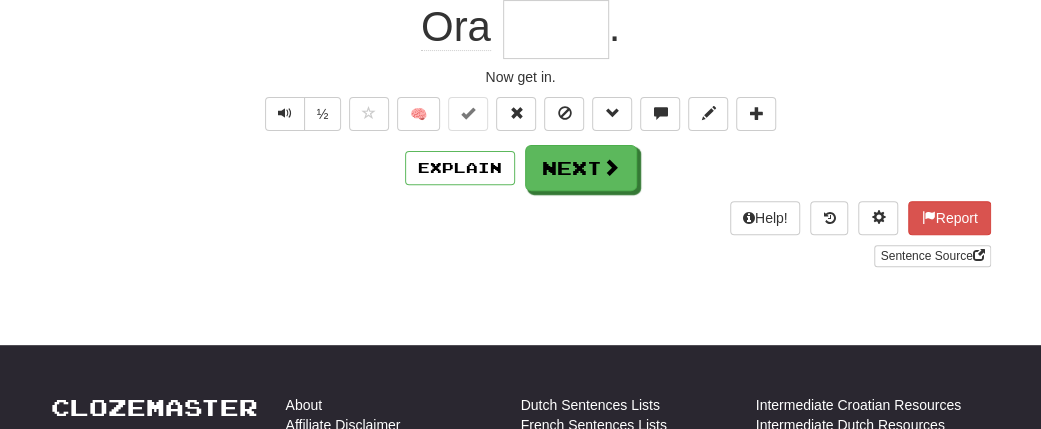 scroll, scrollTop: 198, scrollLeft: 0, axis: vertical 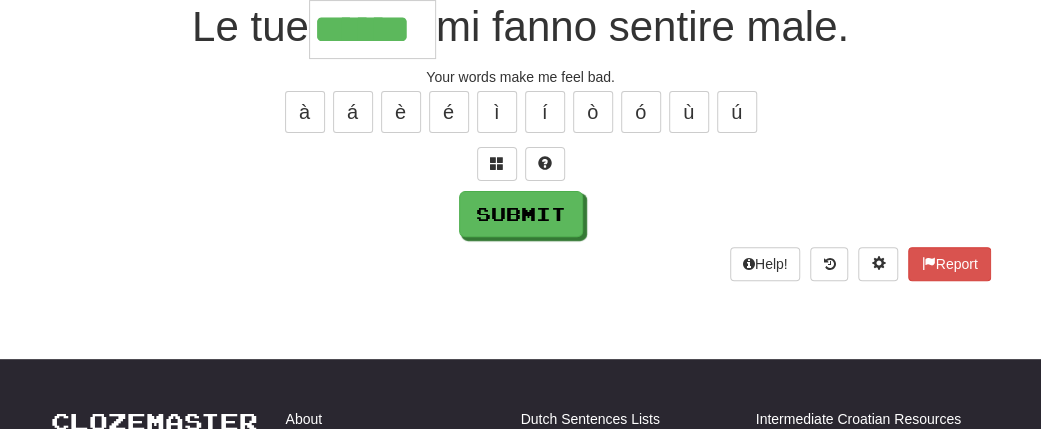 type on "******" 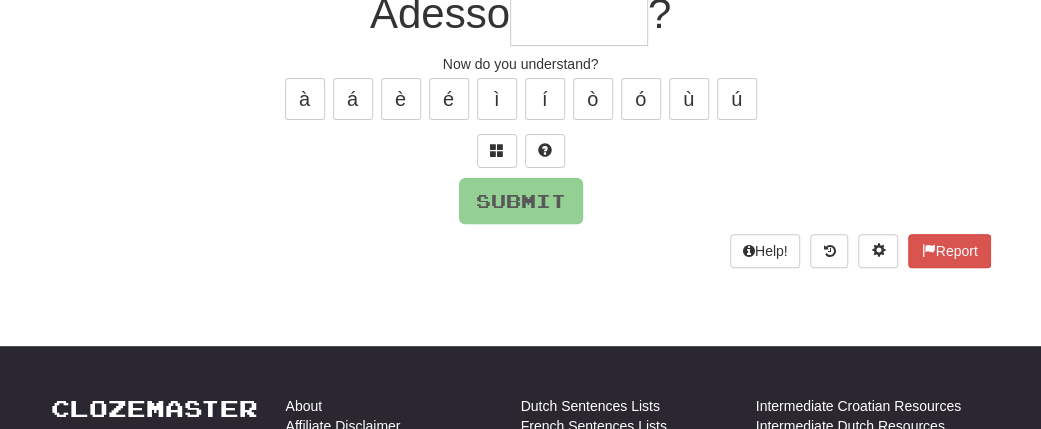 scroll, scrollTop: 198, scrollLeft: 0, axis: vertical 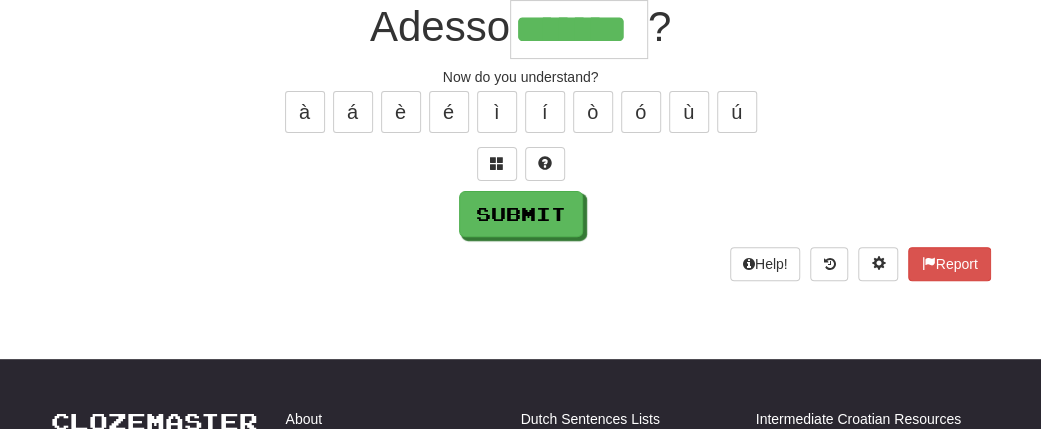 type on "*******" 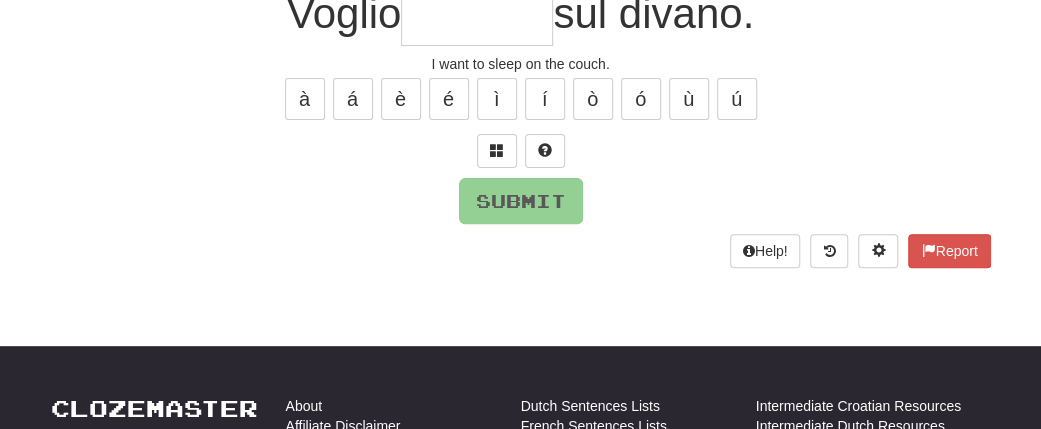 scroll, scrollTop: 198, scrollLeft: 0, axis: vertical 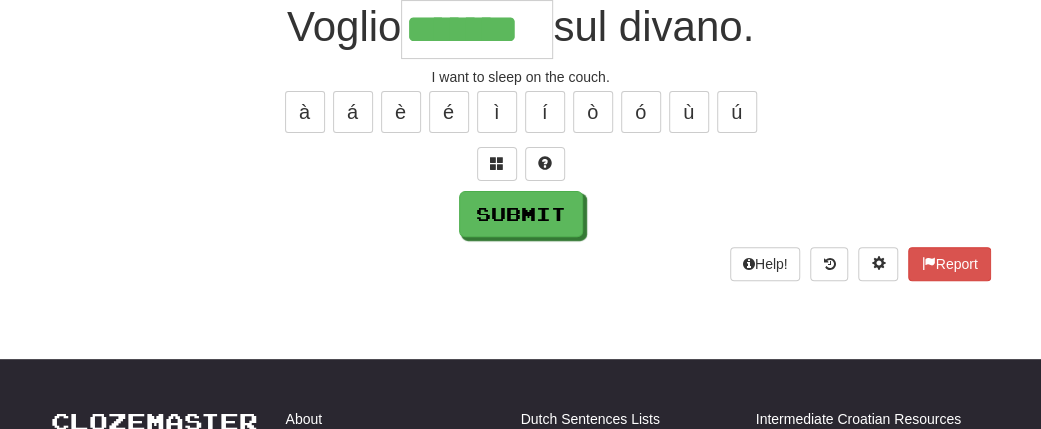 type on "*******" 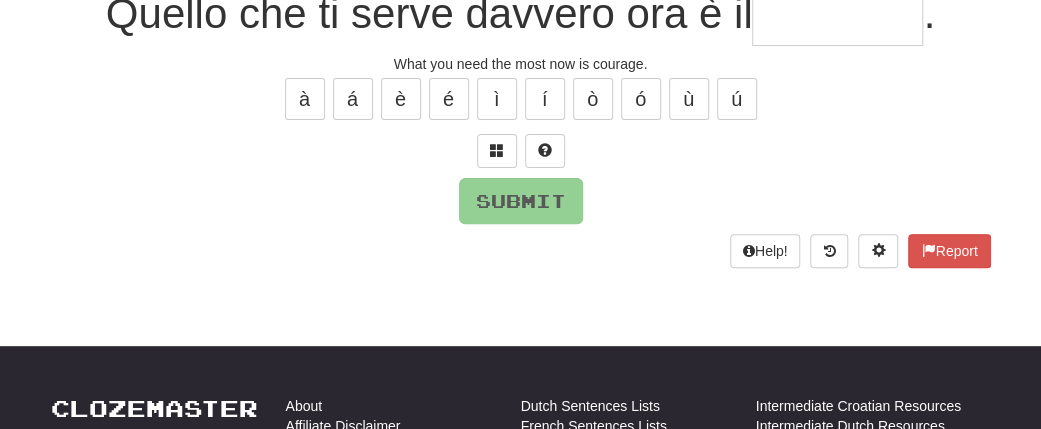 scroll, scrollTop: 198, scrollLeft: 0, axis: vertical 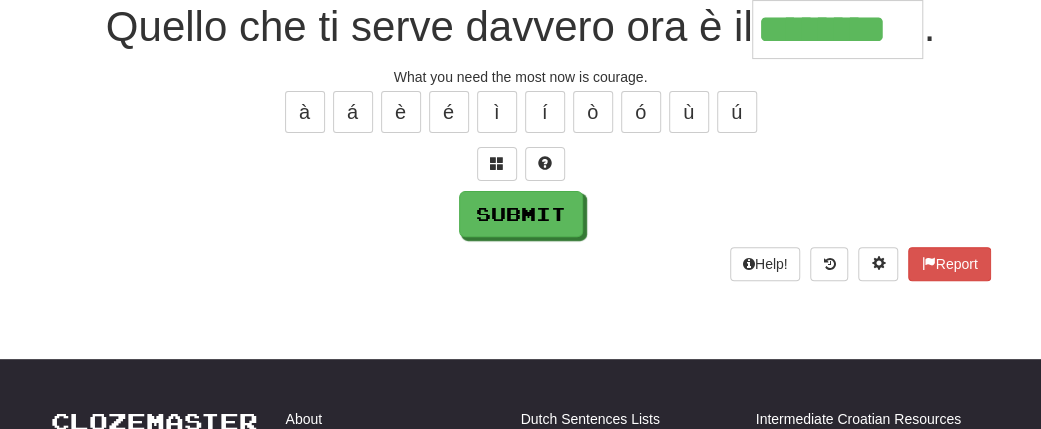 type on "********" 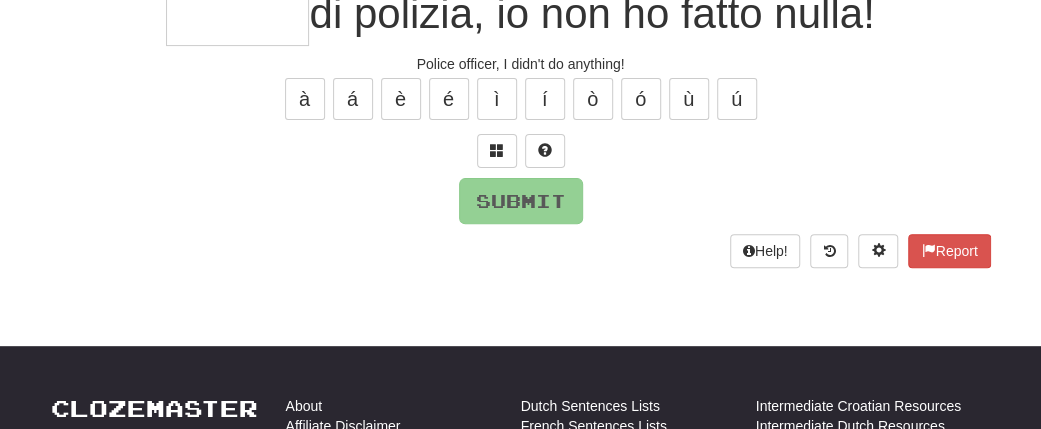 scroll, scrollTop: 198, scrollLeft: 0, axis: vertical 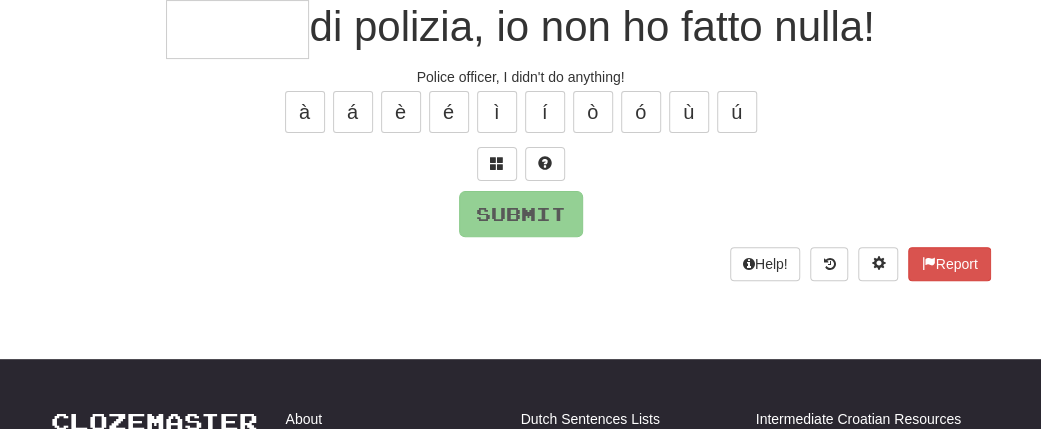 type on "*" 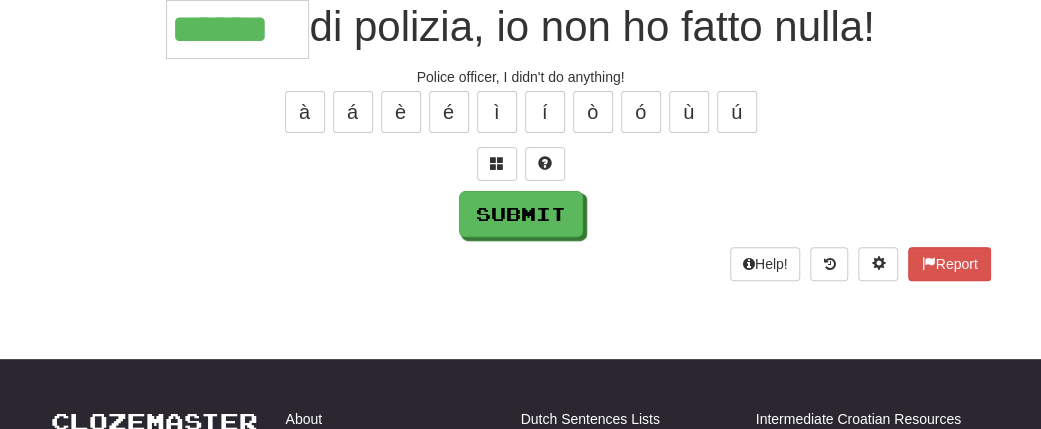 type on "******" 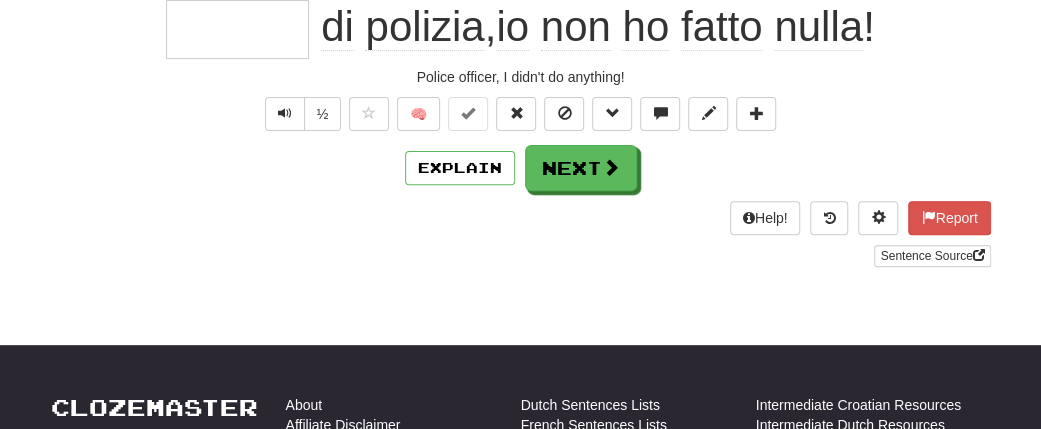 scroll, scrollTop: 198, scrollLeft: 0, axis: vertical 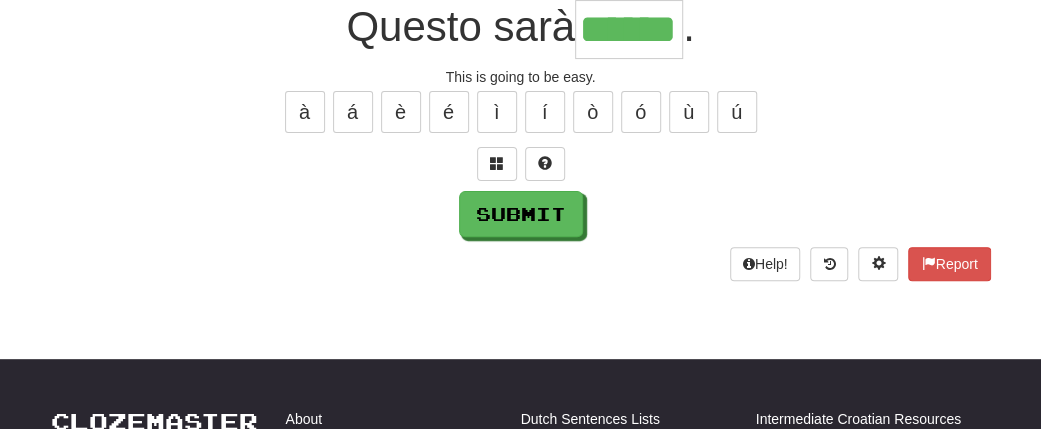 type on "******" 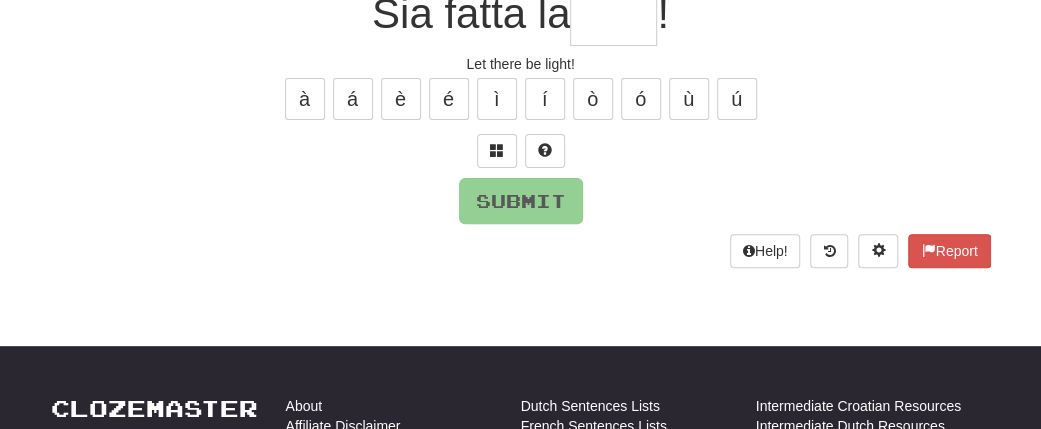 scroll, scrollTop: 198, scrollLeft: 0, axis: vertical 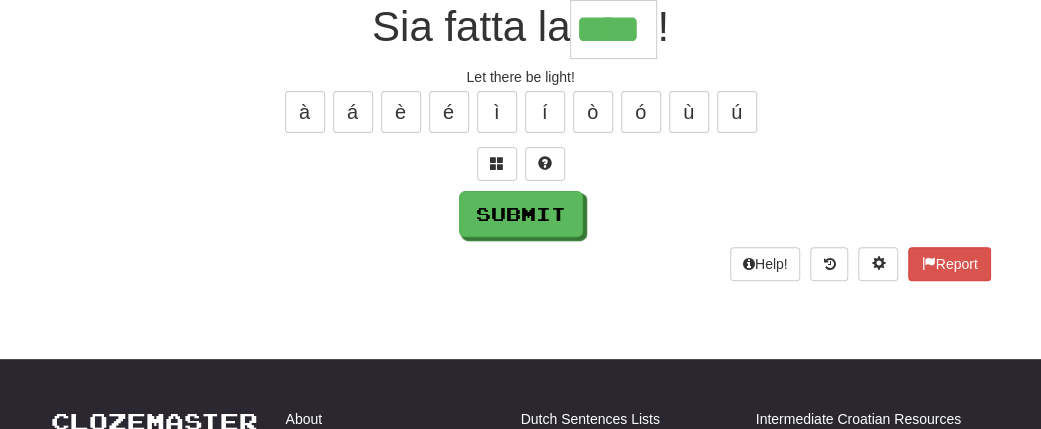 type on "****" 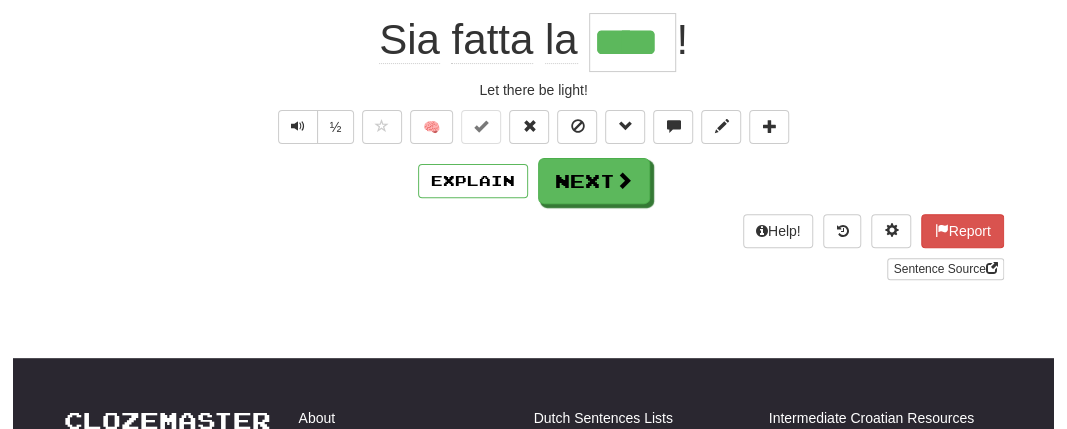 scroll, scrollTop: 211, scrollLeft: 0, axis: vertical 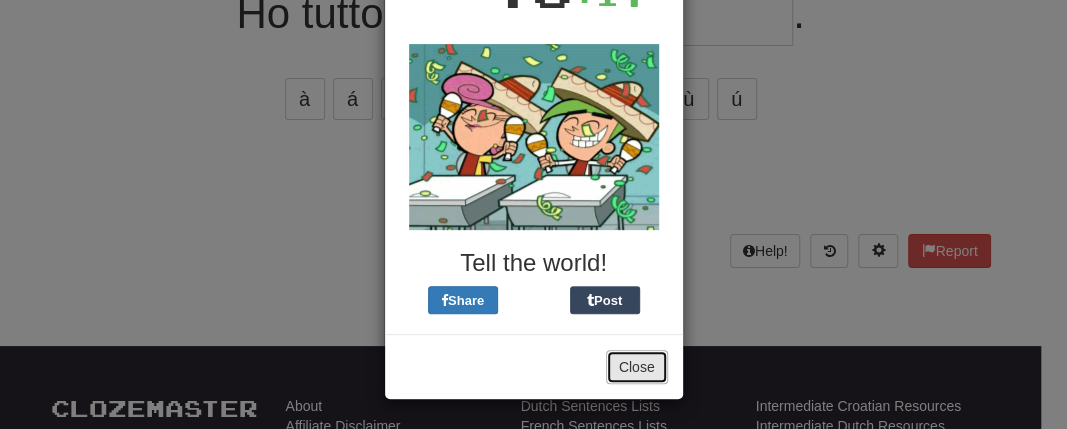click on "Close" at bounding box center (637, 367) 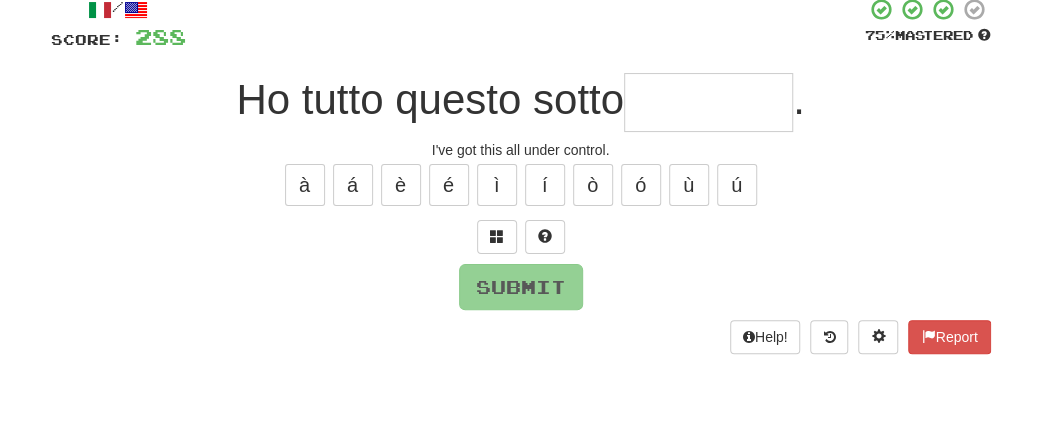 scroll, scrollTop: 117, scrollLeft: 0, axis: vertical 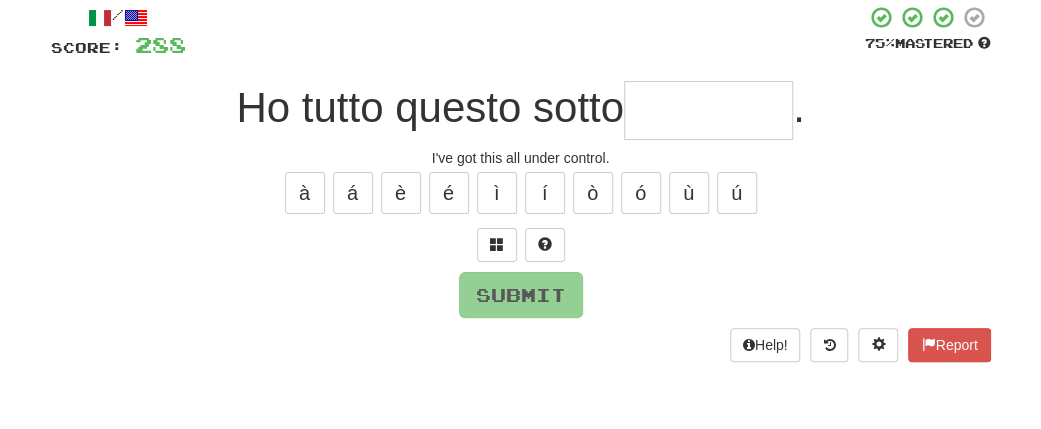 click at bounding box center [708, 110] 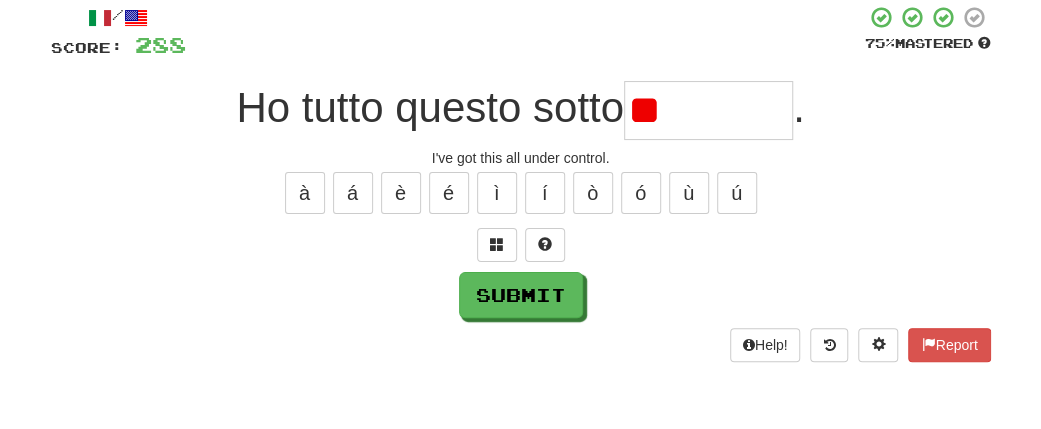 type on "*" 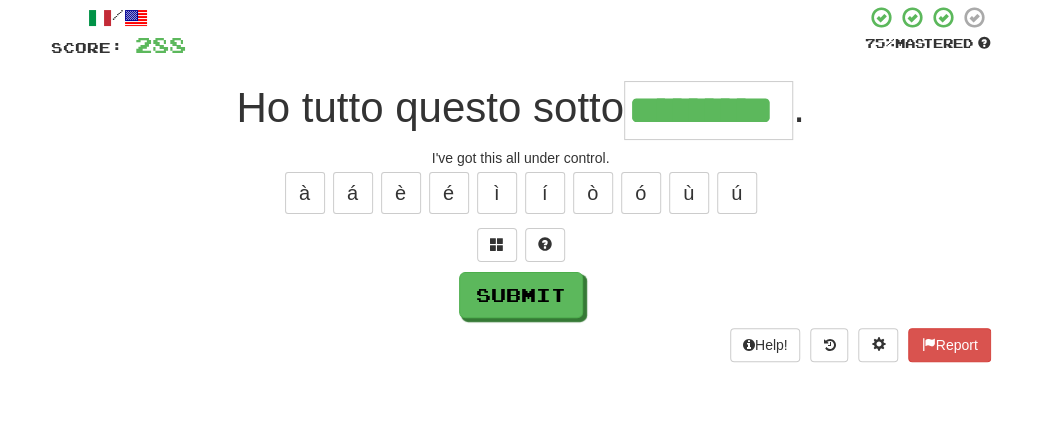 type on "*********" 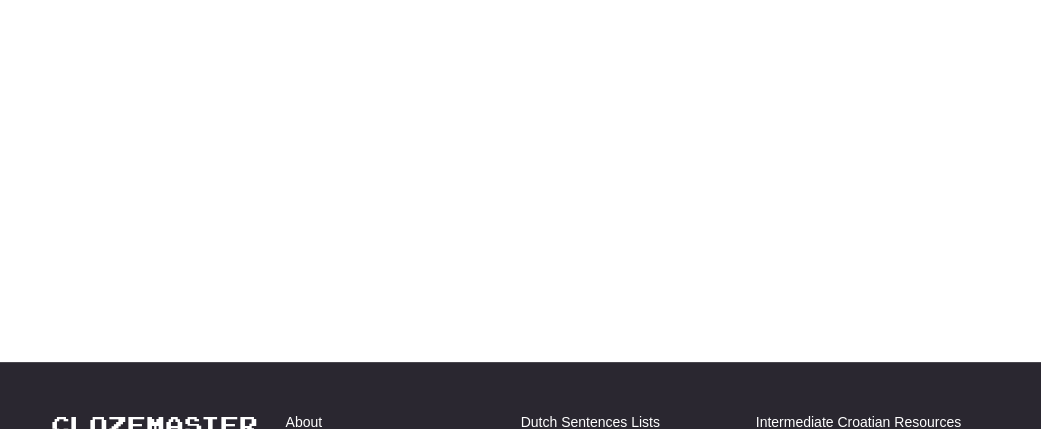 scroll, scrollTop: 205, scrollLeft: 0, axis: vertical 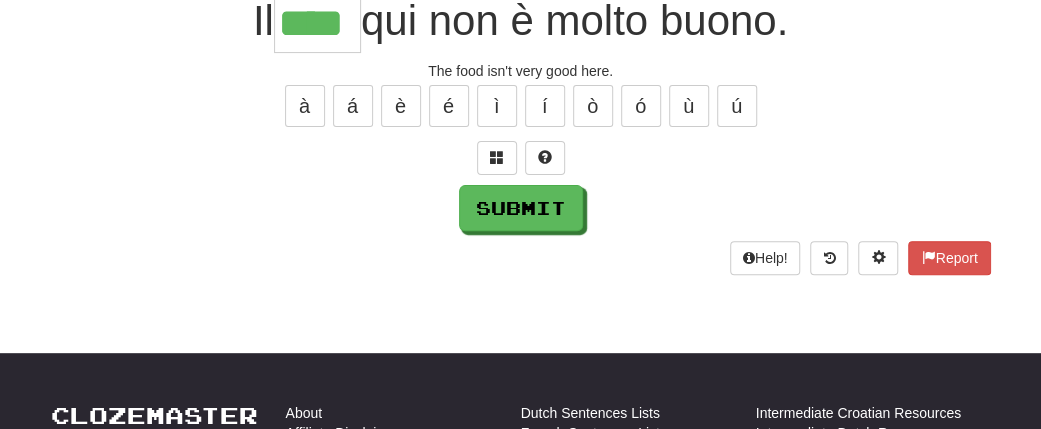 type on "****" 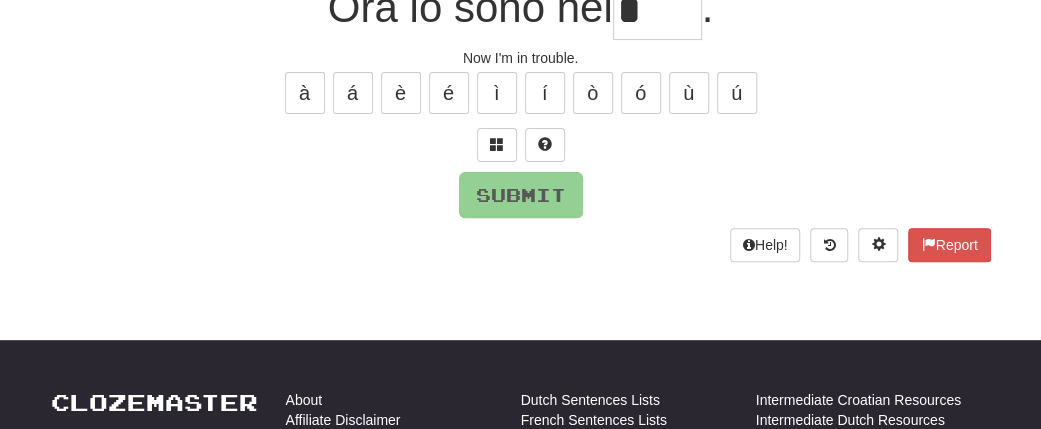 scroll, scrollTop: 204, scrollLeft: 0, axis: vertical 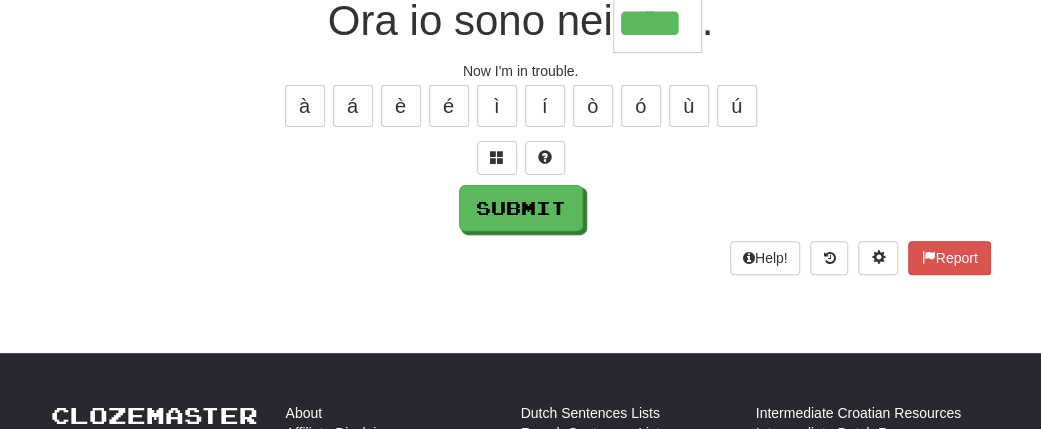 type on "****" 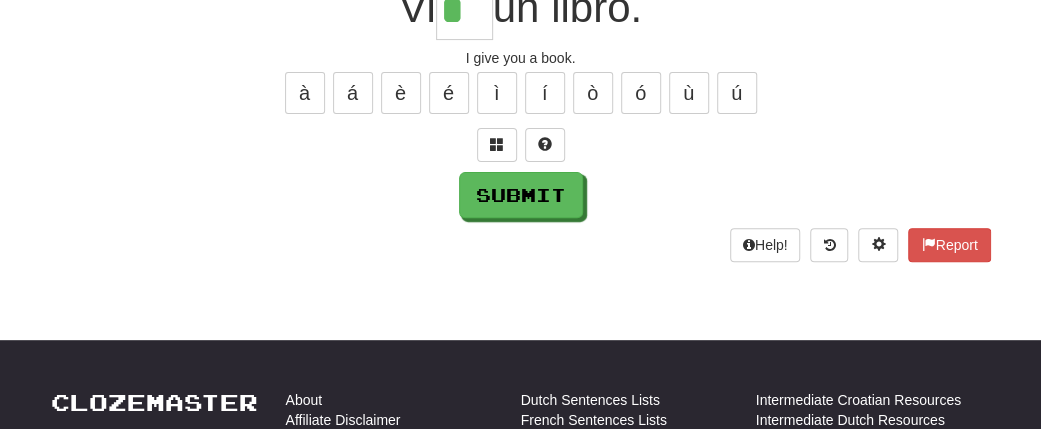 scroll, scrollTop: 204, scrollLeft: 0, axis: vertical 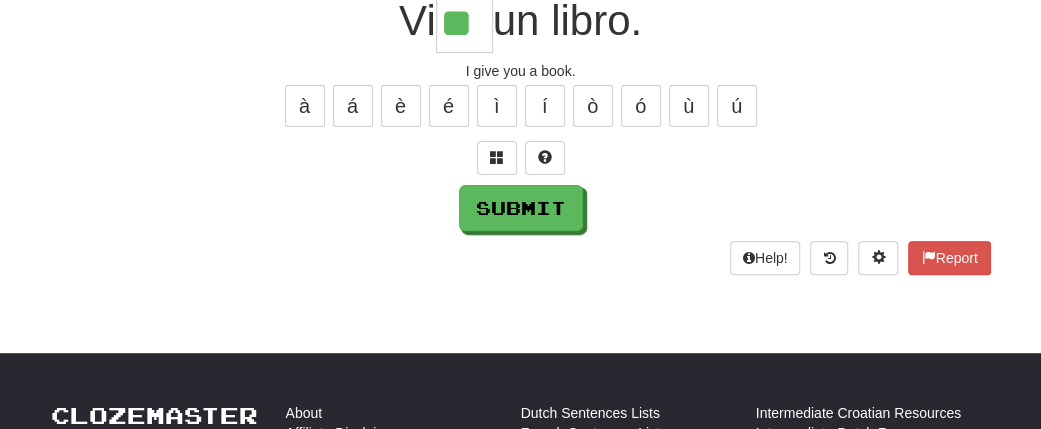 type on "**" 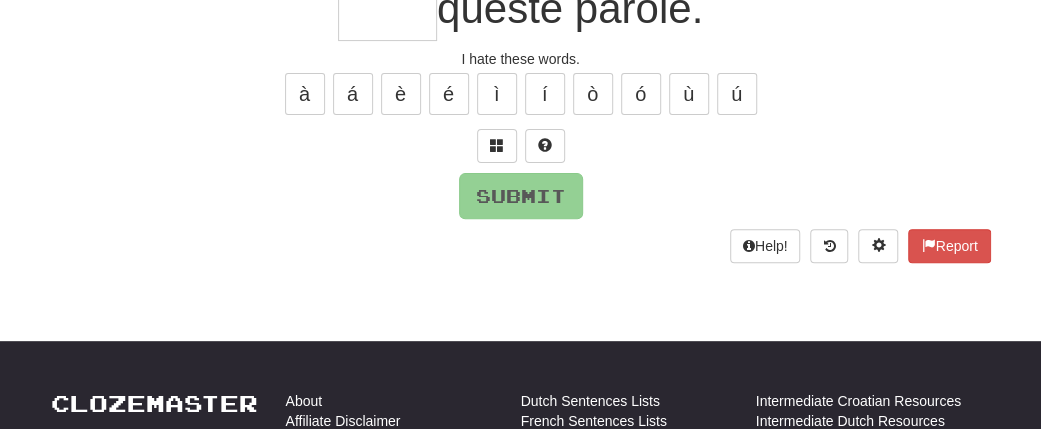 type on "*" 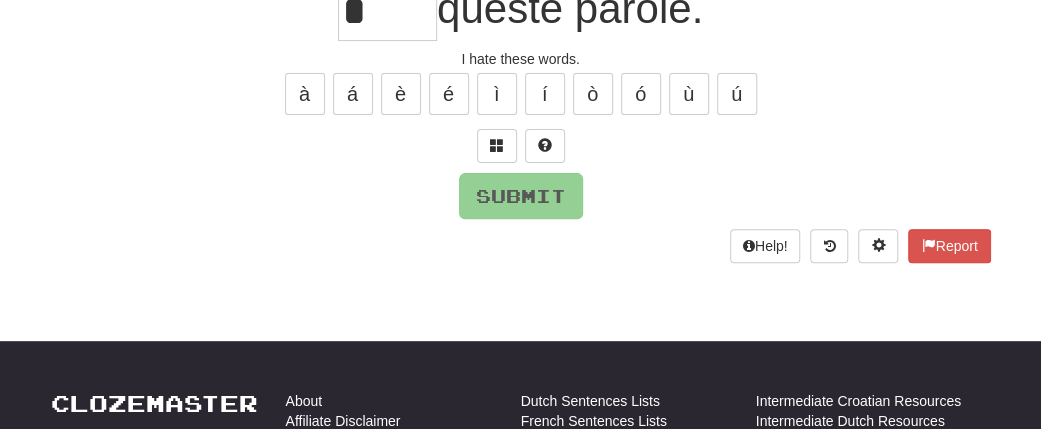scroll, scrollTop: 204, scrollLeft: 0, axis: vertical 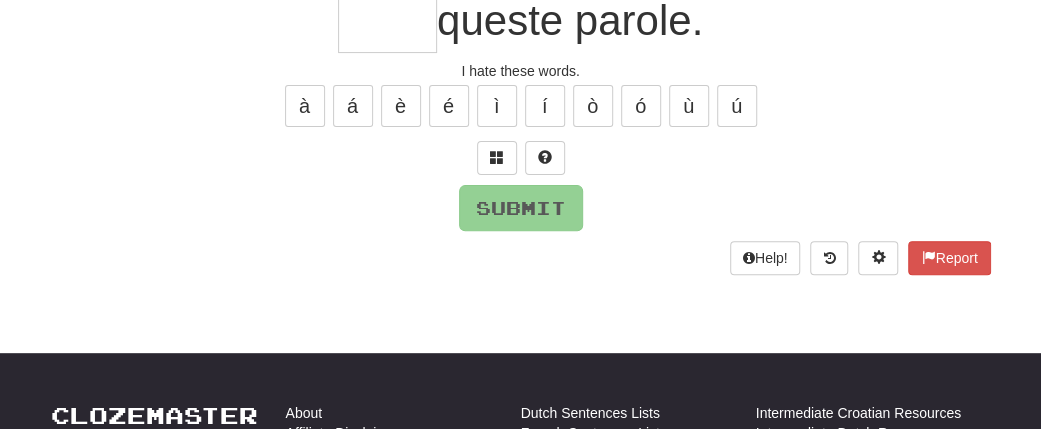 type on "*" 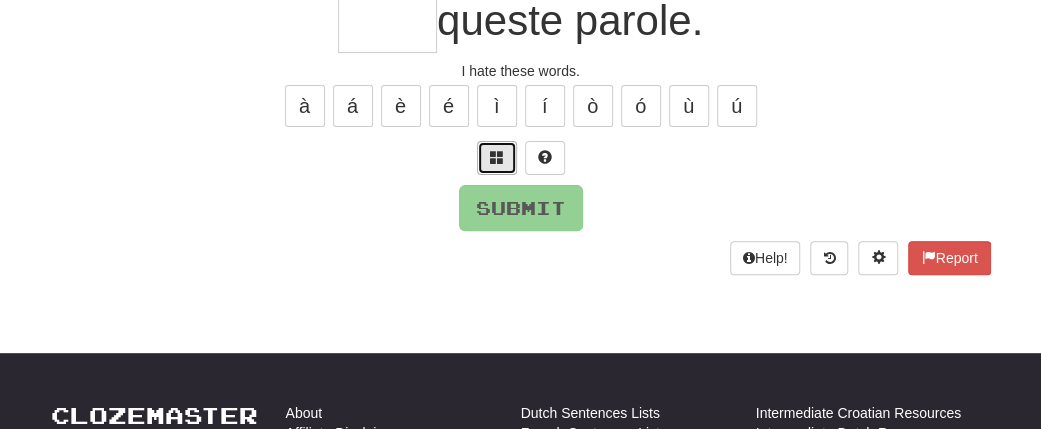 click at bounding box center (497, 157) 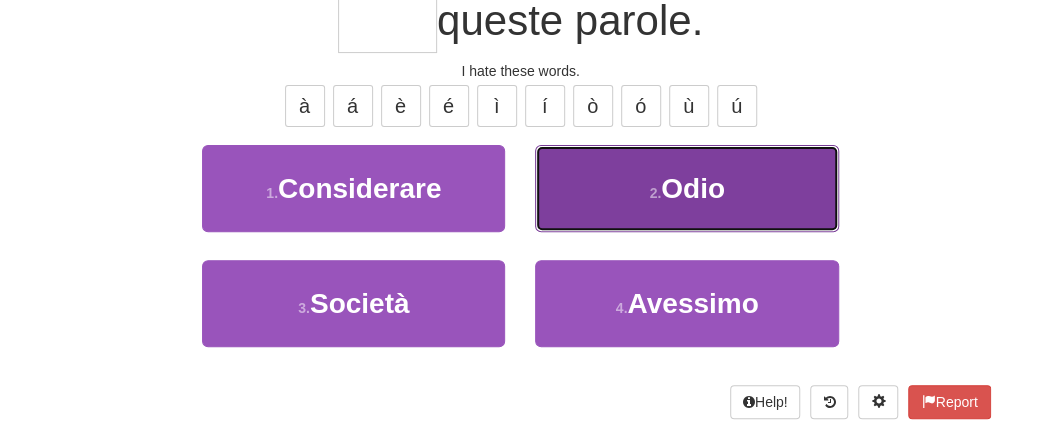click on "Odio" at bounding box center [693, 188] 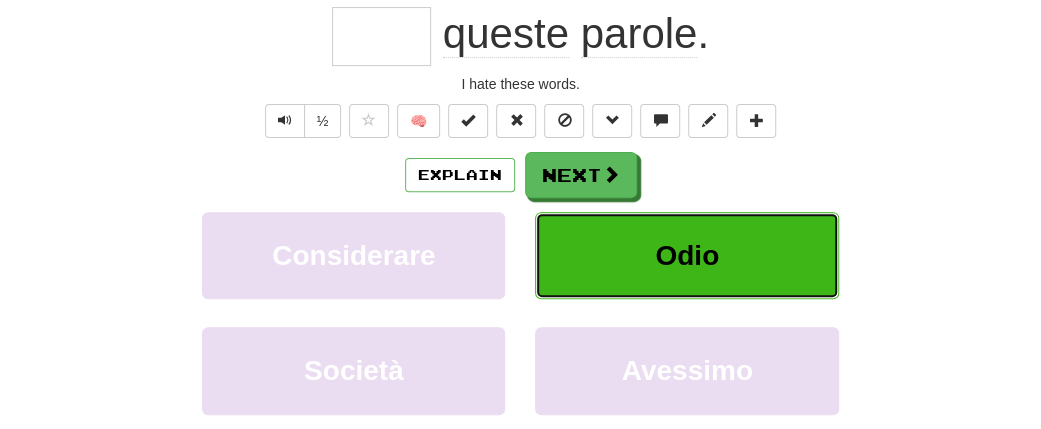 type on "****" 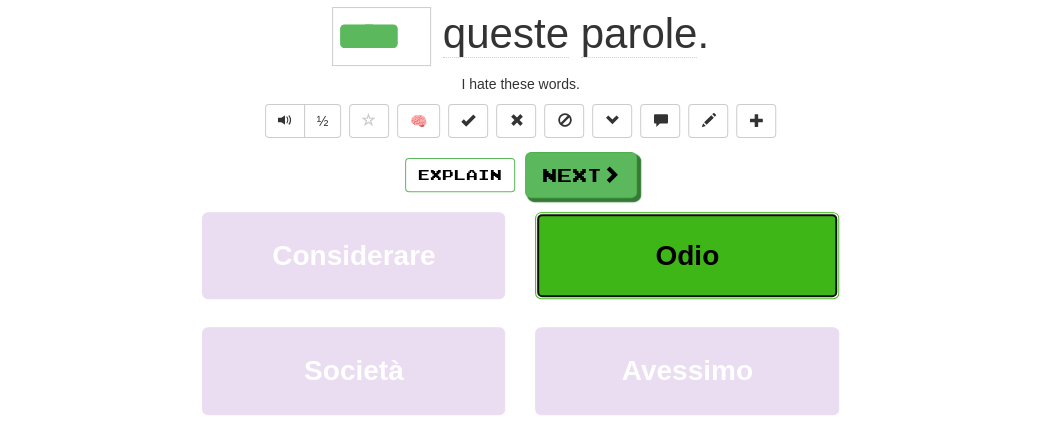 scroll, scrollTop: 216, scrollLeft: 0, axis: vertical 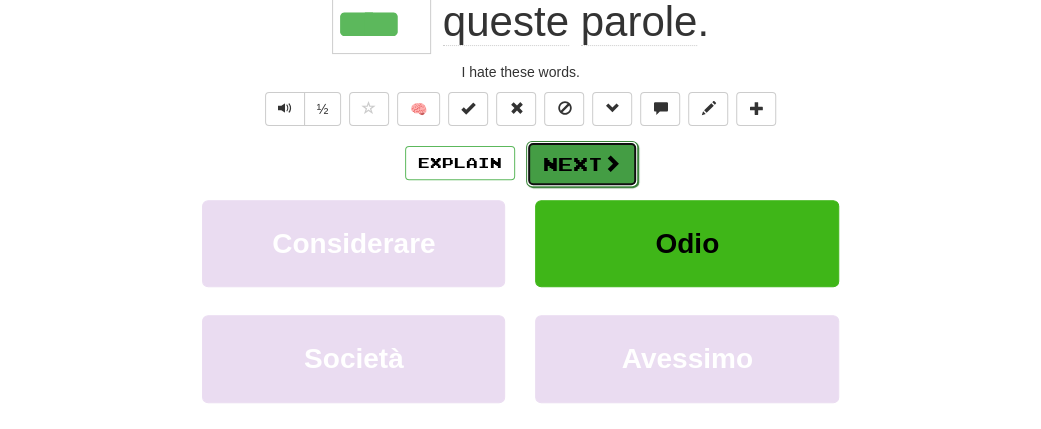 click on "Next" at bounding box center (582, 164) 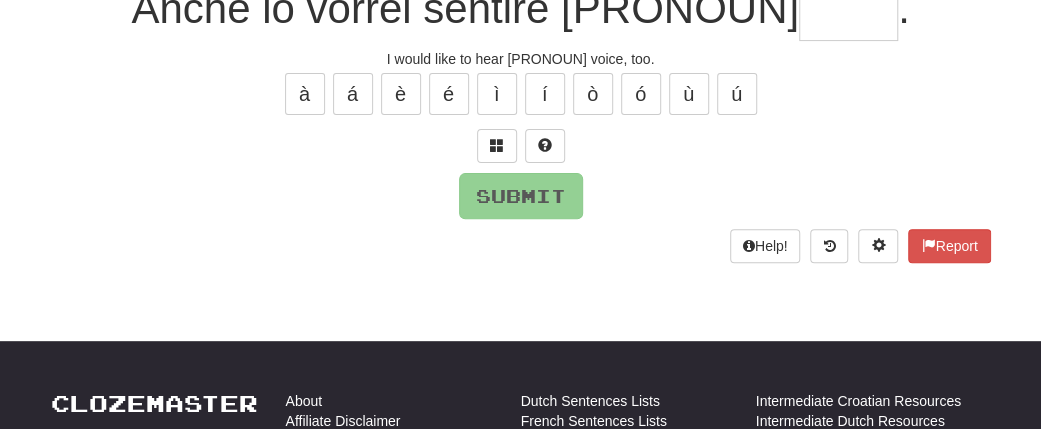scroll, scrollTop: 204, scrollLeft: 0, axis: vertical 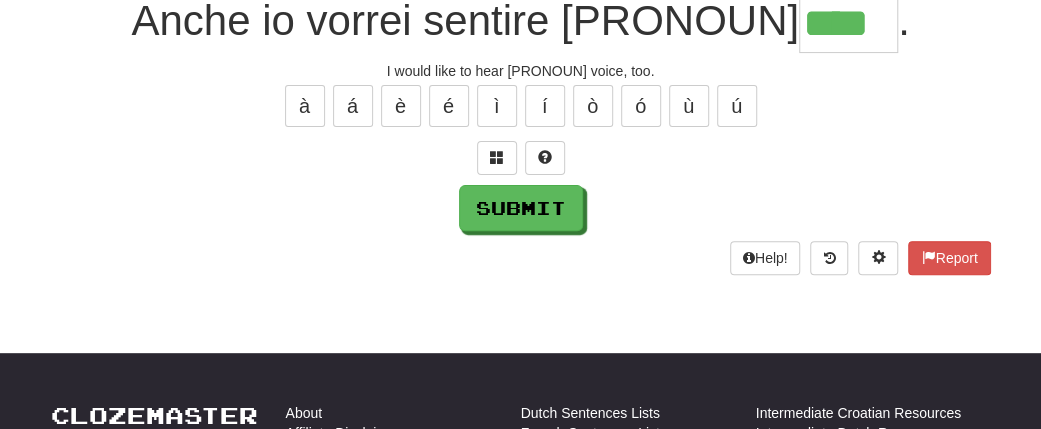 type on "****" 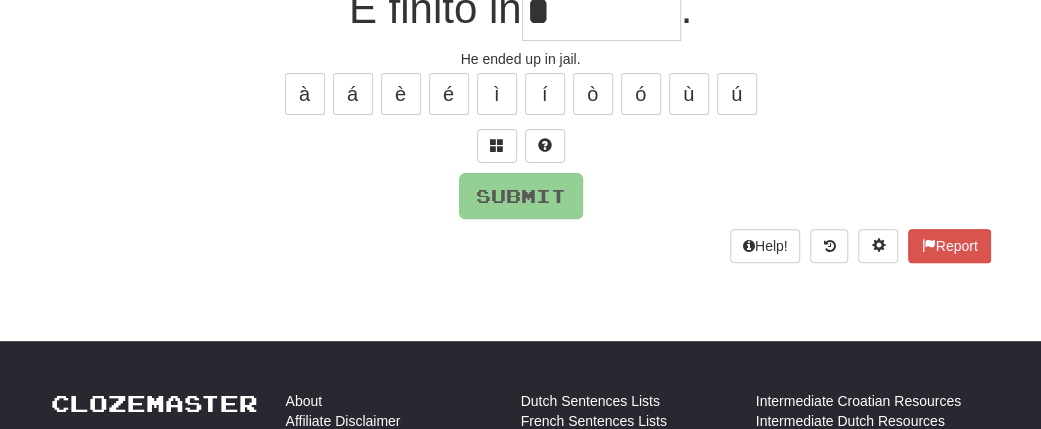 scroll, scrollTop: 204, scrollLeft: 0, axis: vertical 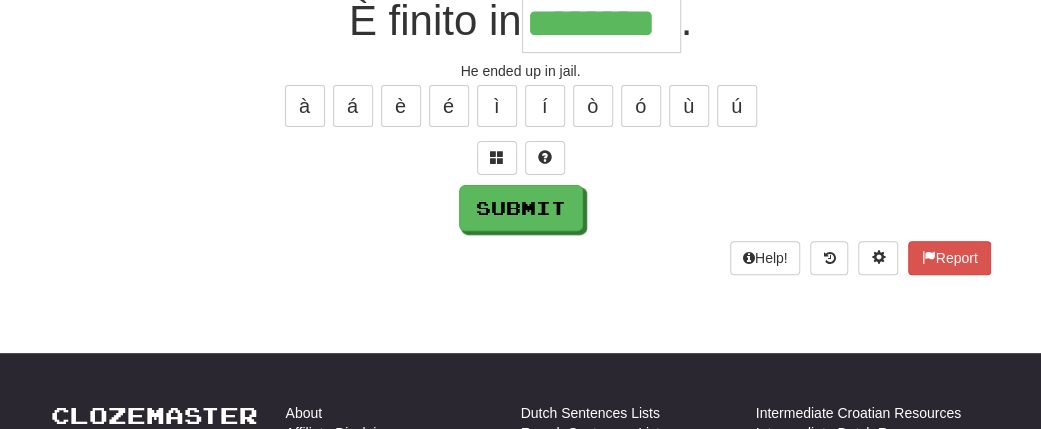 type on "********" 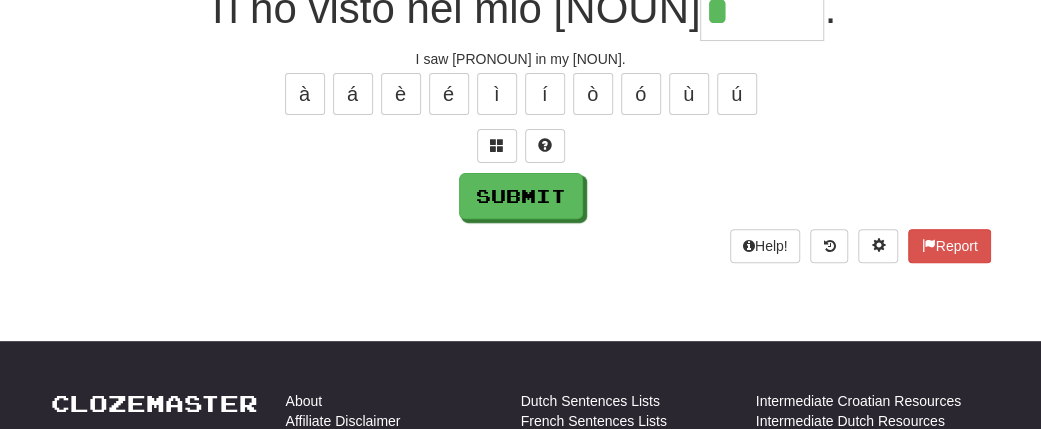 scroll, scrollTop: 204, scrollLeft: 0, axis: vertical 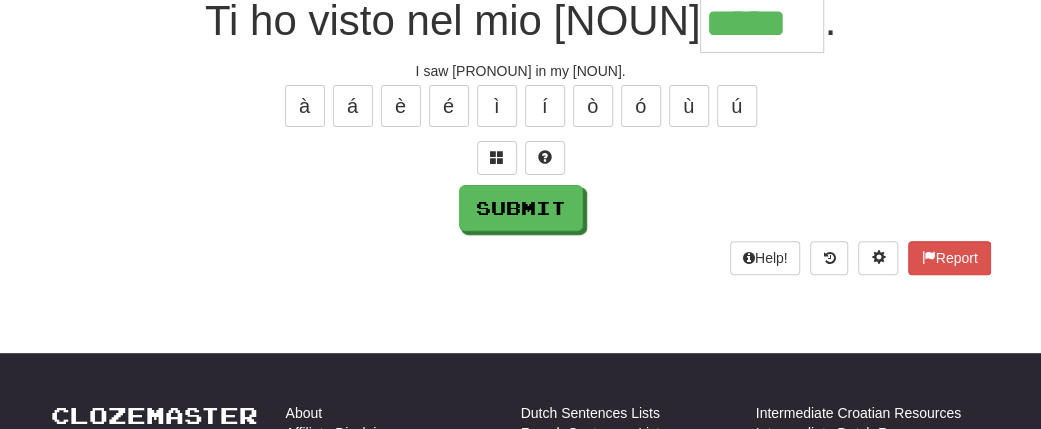 type on "*****" 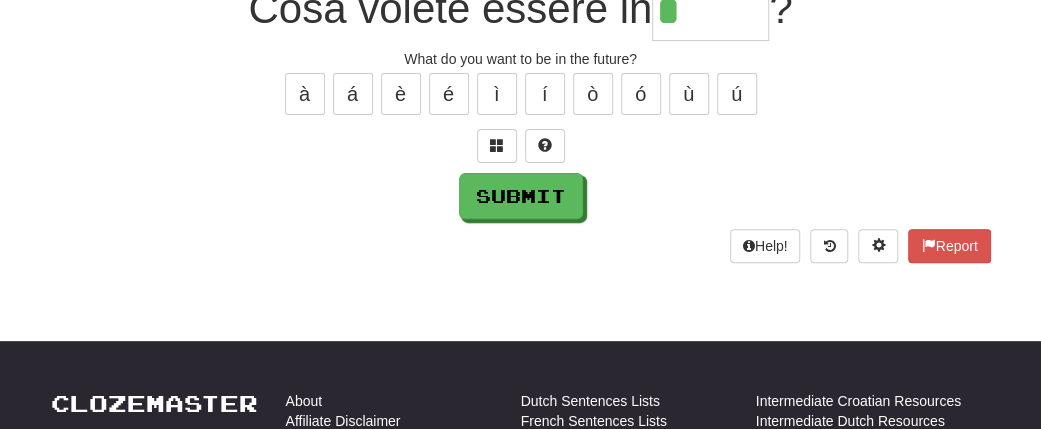 scroll, scrollTop: 204, scrollLeft: 0, axis: vertical 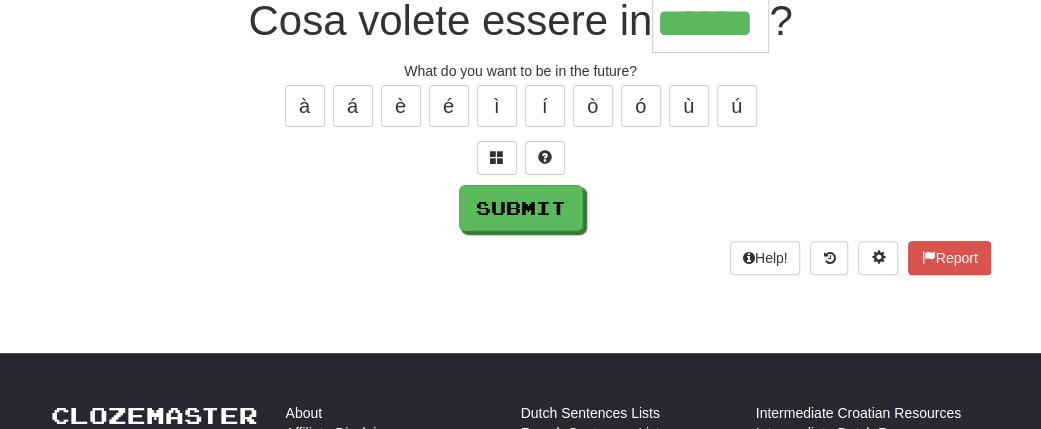 type on "******" 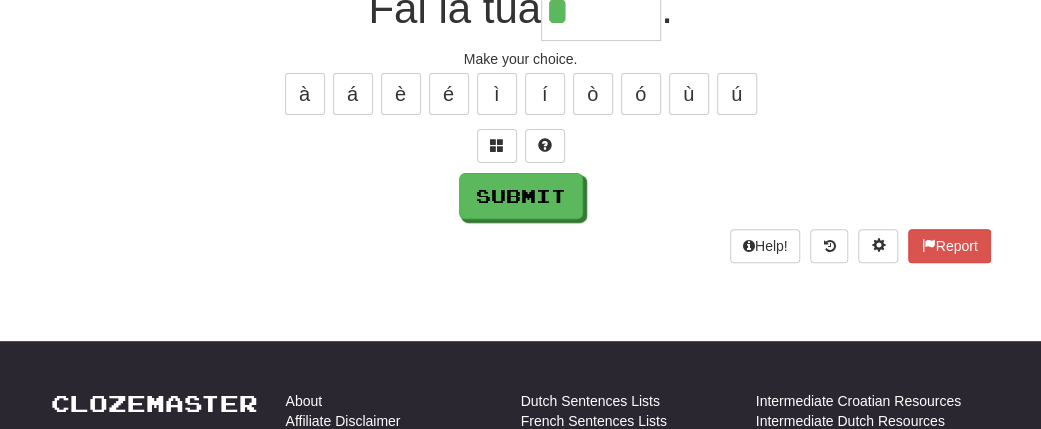 scroll, scrollTop: 204, scrollLeft: 0, axis: vertical 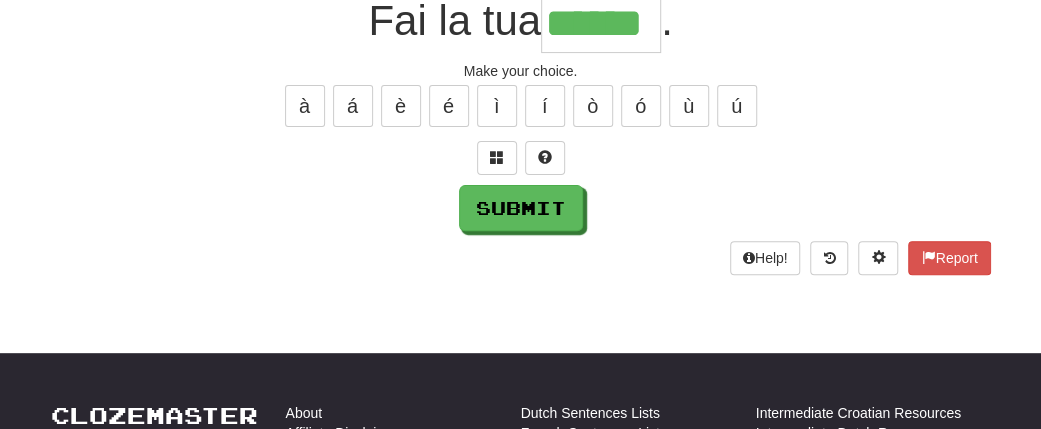 type on "******" 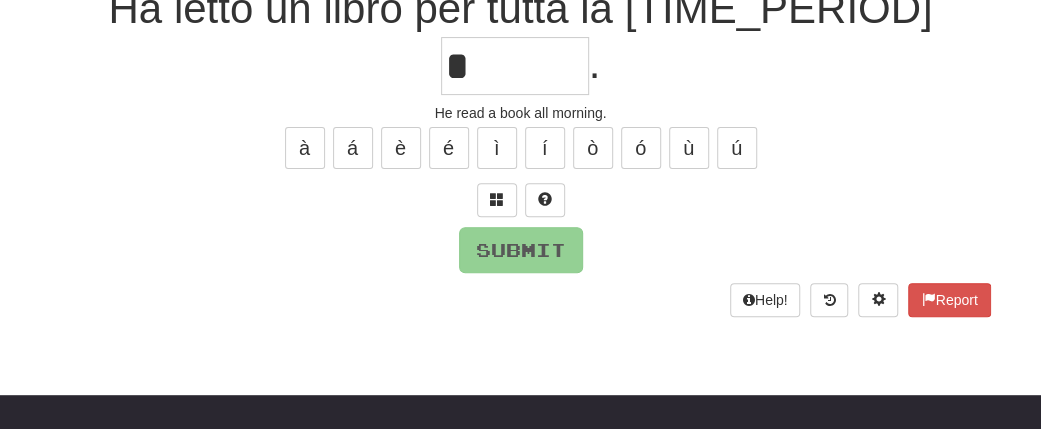 scroll, scrollTop: 204, scrollLeft: 0, axis: vertical 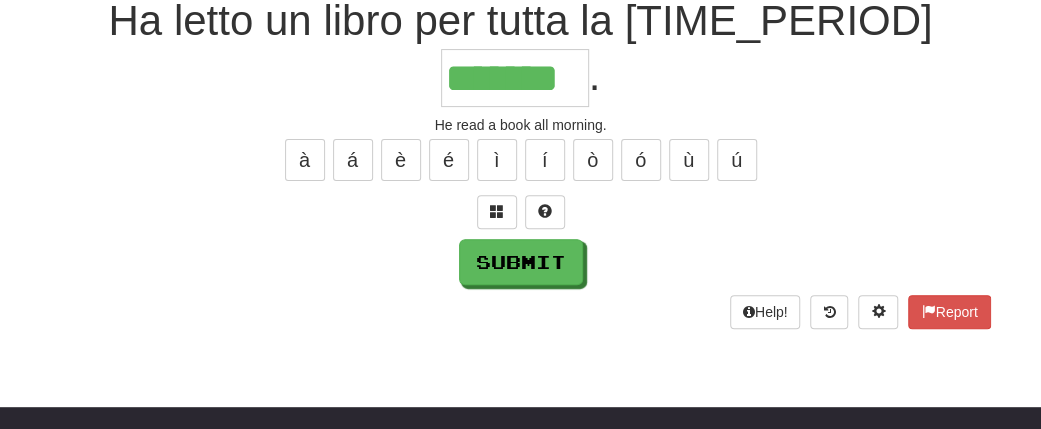 type on "*******" 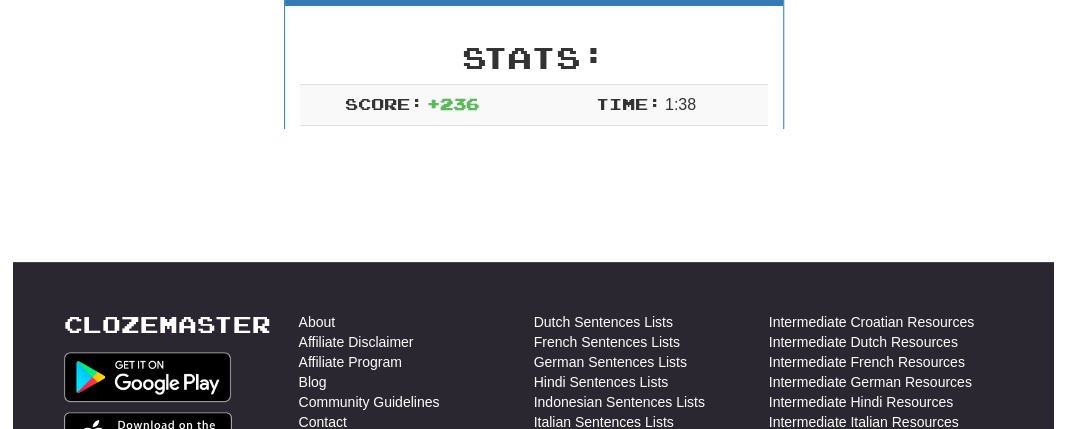 scroll, scrollTop: 304, scrollLeft: 0, axis: vertical 